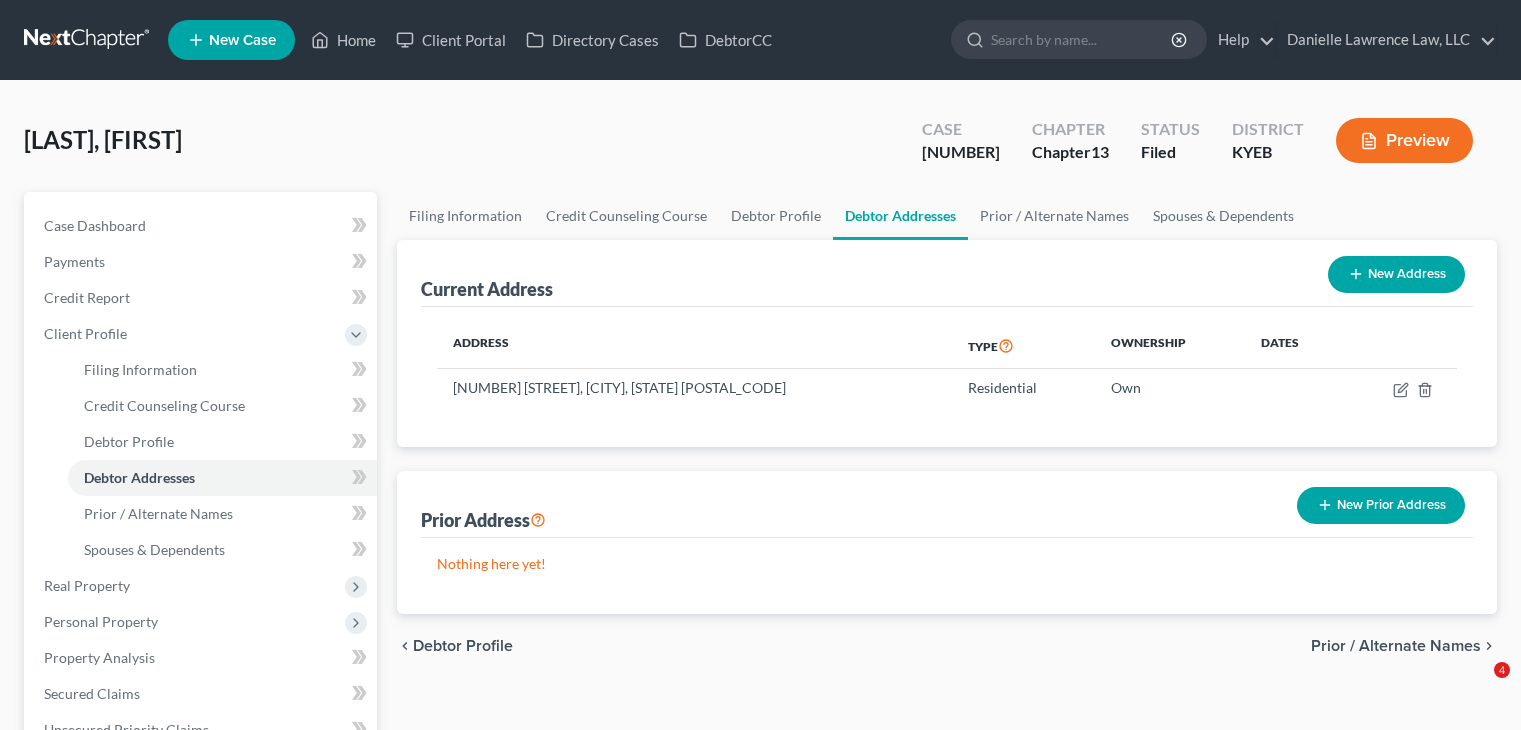 scroll, scrollTop: 0, scrollLeft: 0, axis: both 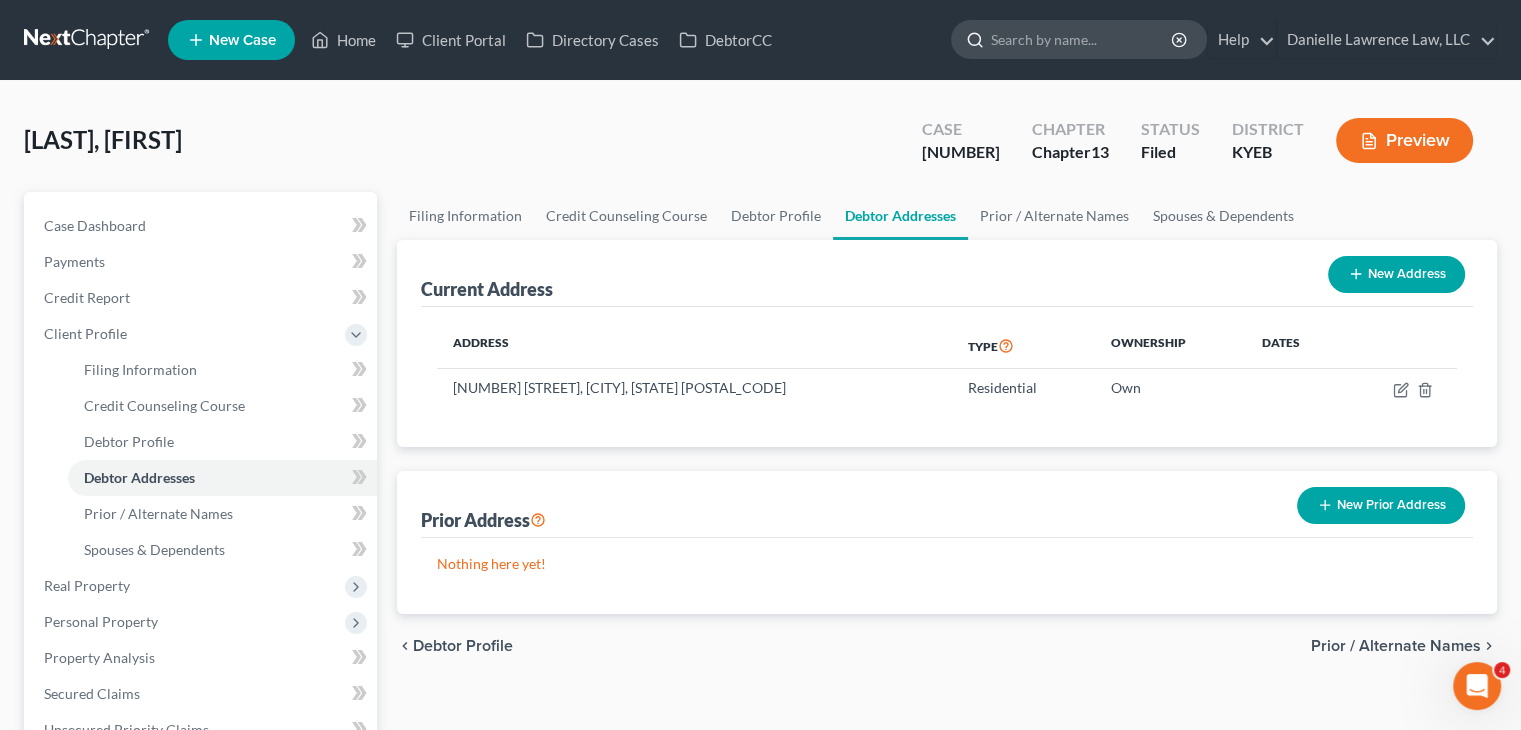 click at bounding box center (1082, 39) 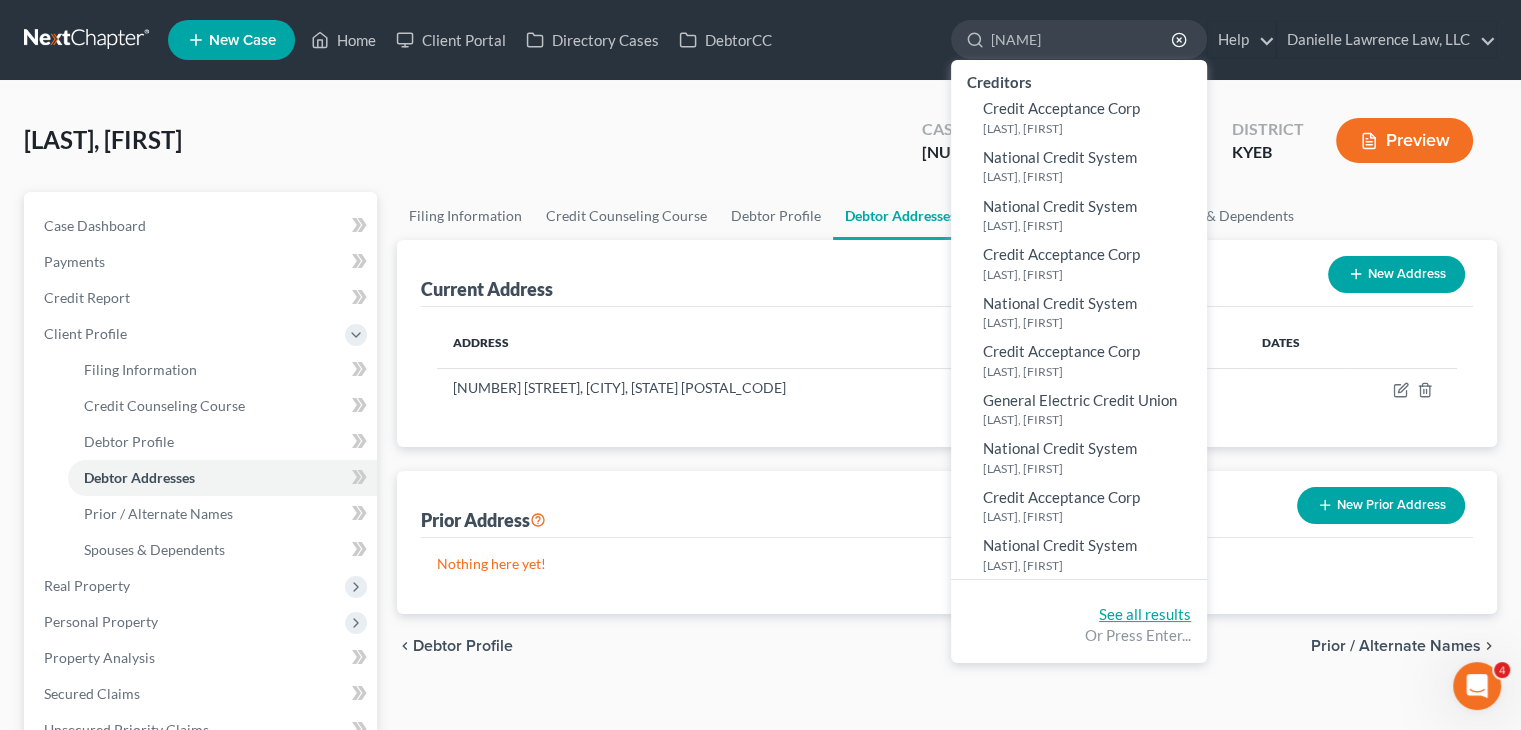 type on "[NAME]" 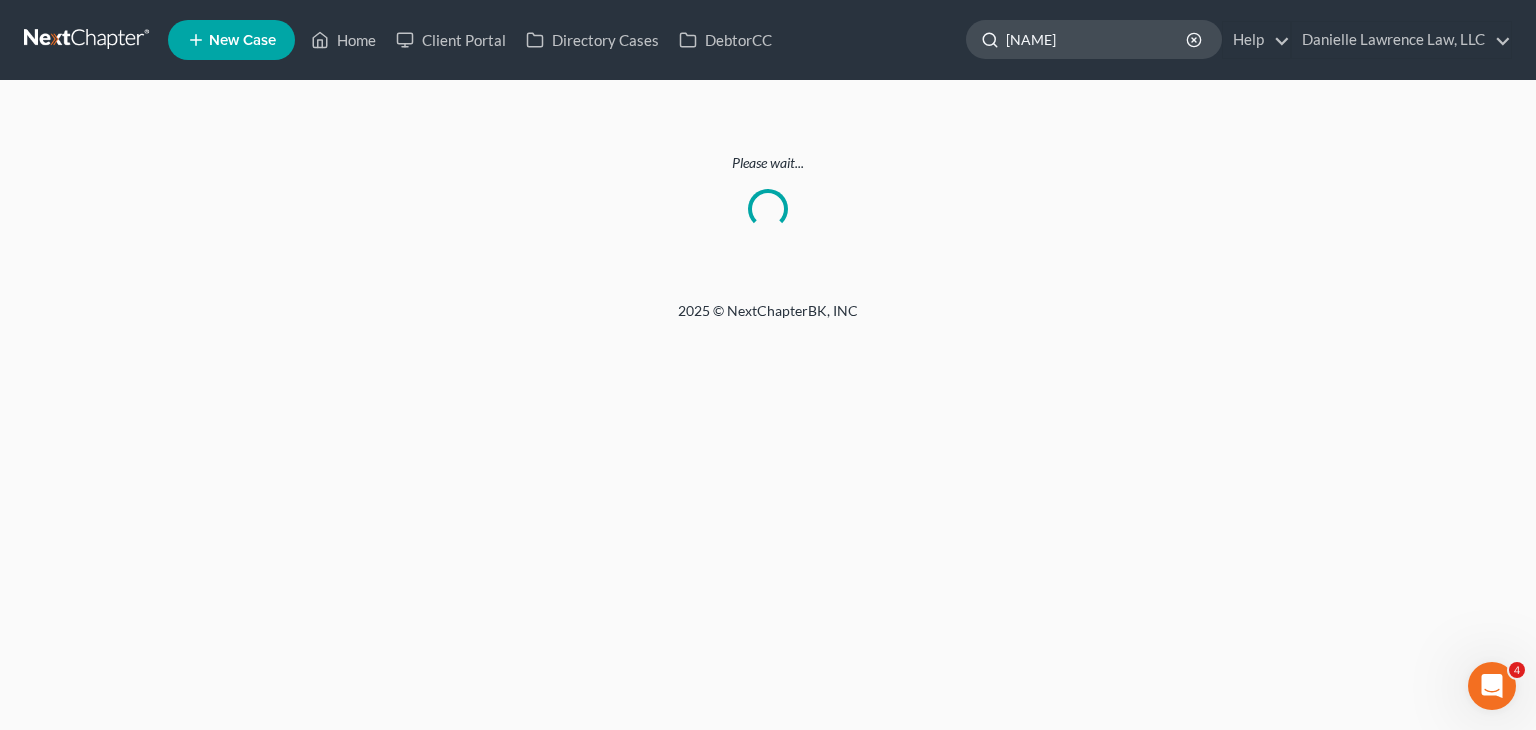 click on "[NAME]" 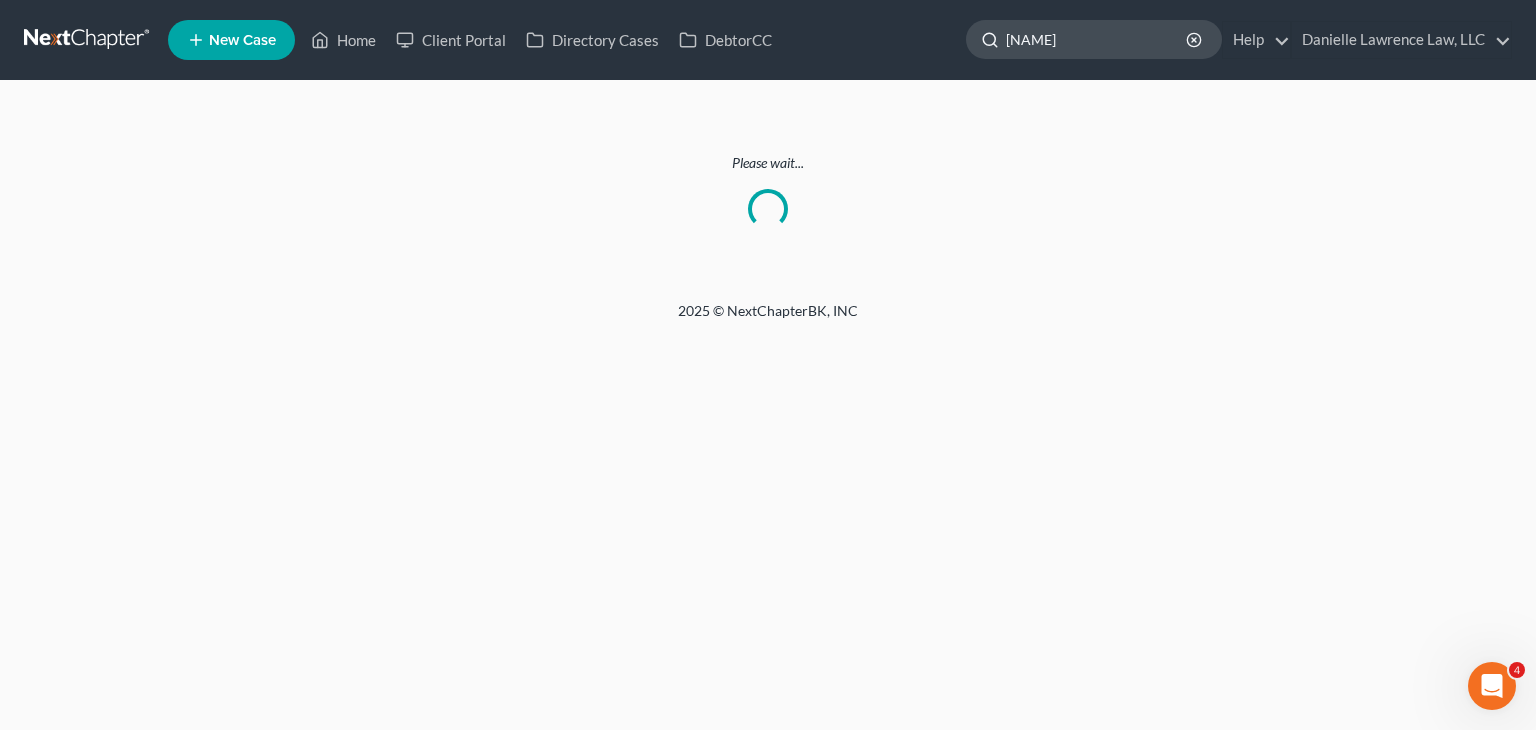 drag, startPoint x: 1067, startPoint y: 41, endPoint x: 980, endPoint y: 39, distance: 87.02299 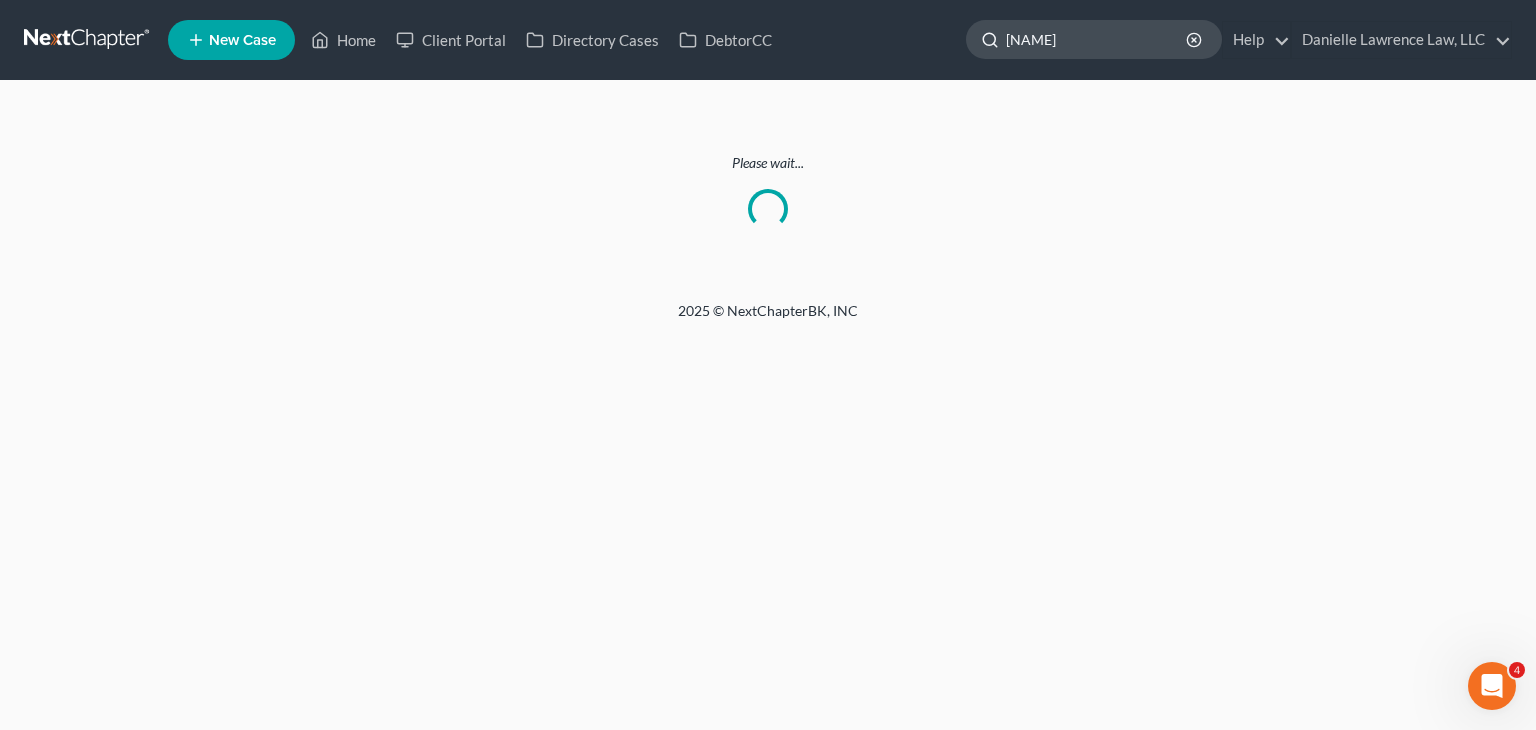 type on "[NAME]" 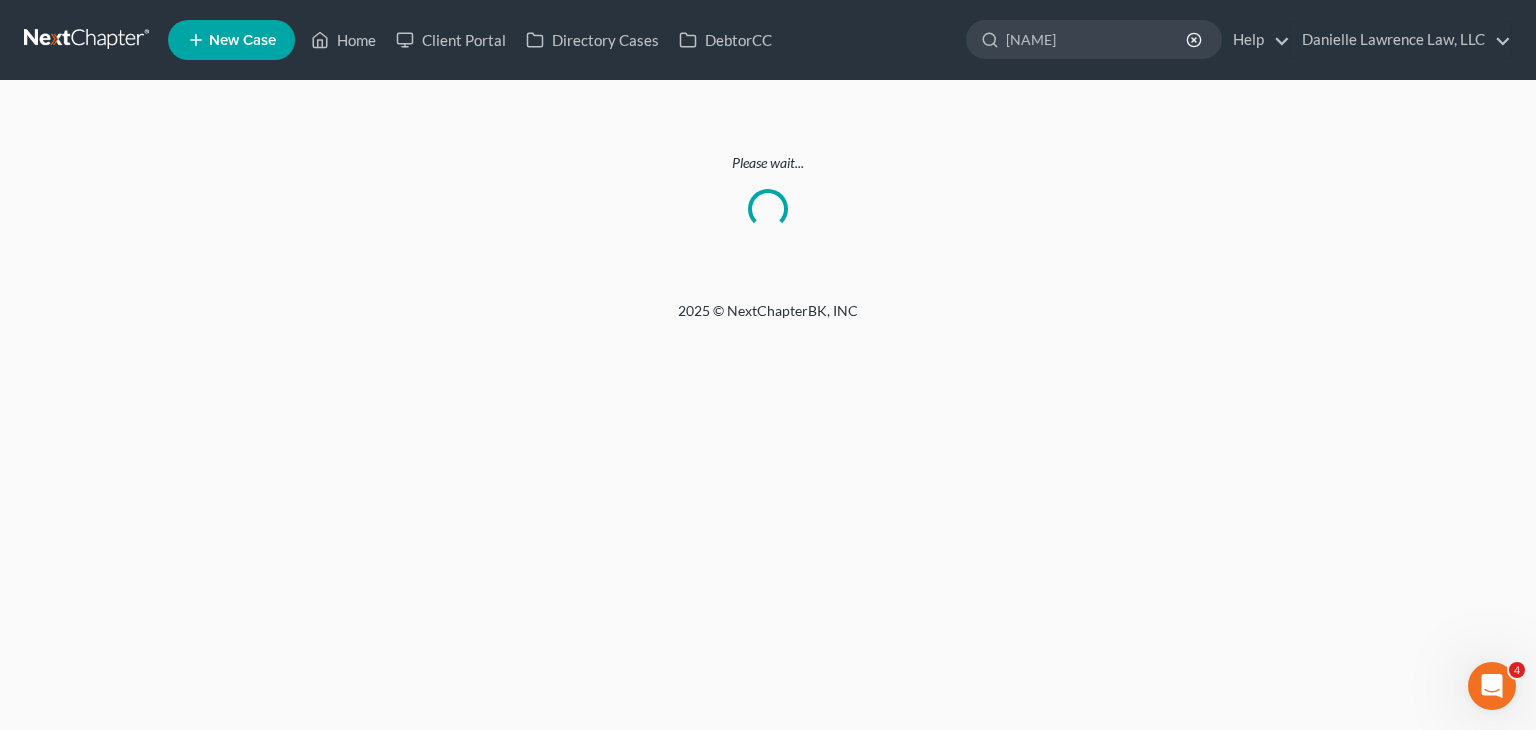 click at bounding box center [88, 40] 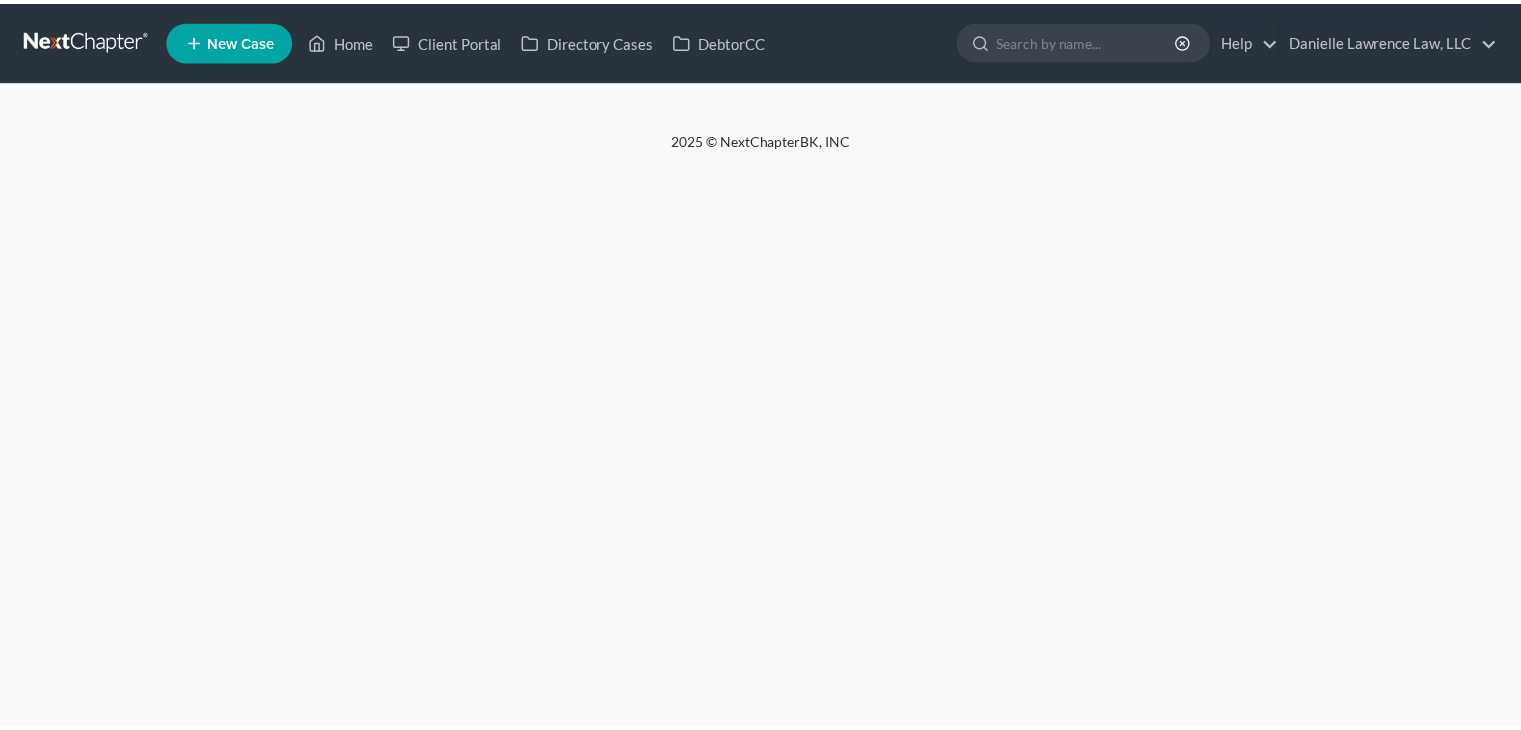 scroll, scrollTop: 0, scrollLeft: 0, axis: both 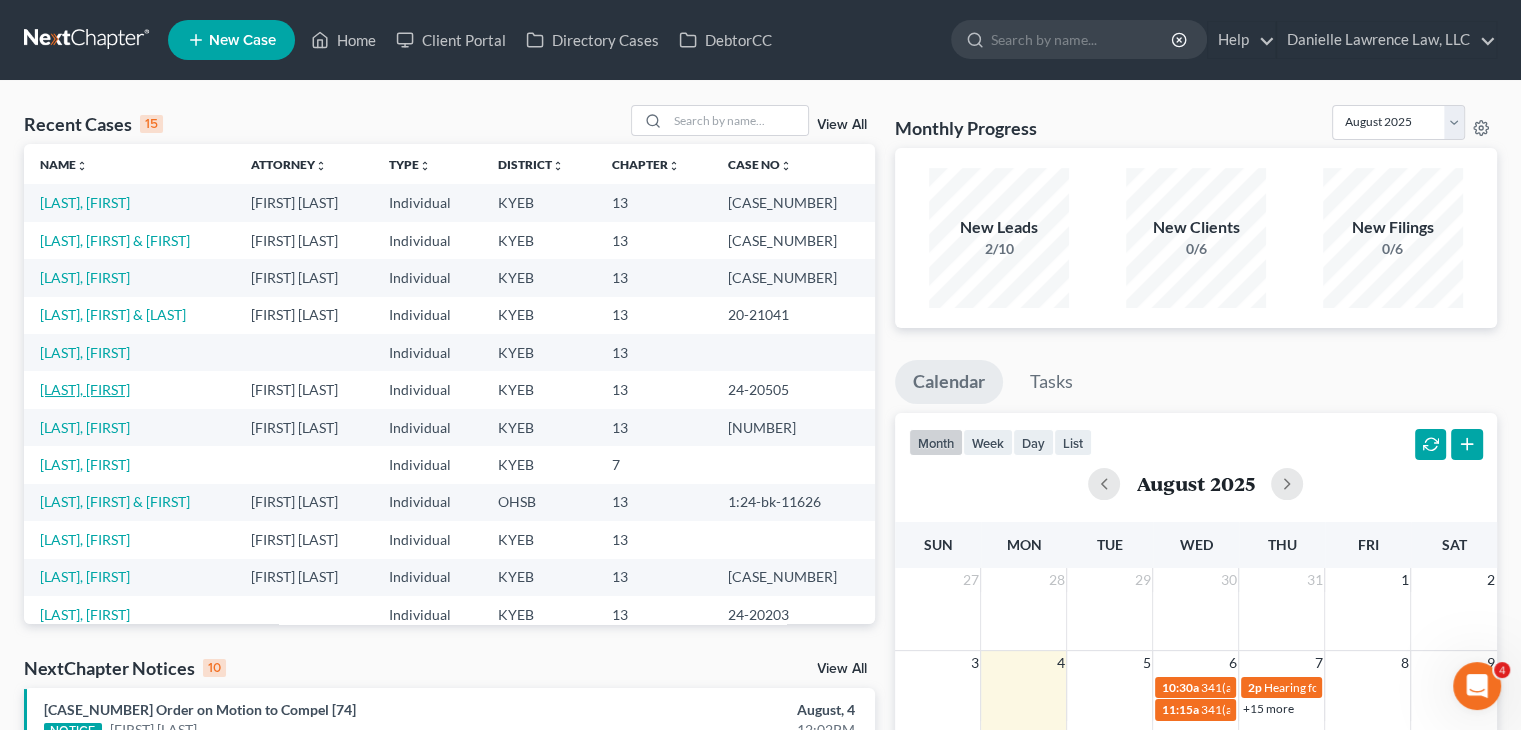 click on "[LAST], [FIRST]" at bounding box center (85, 389) 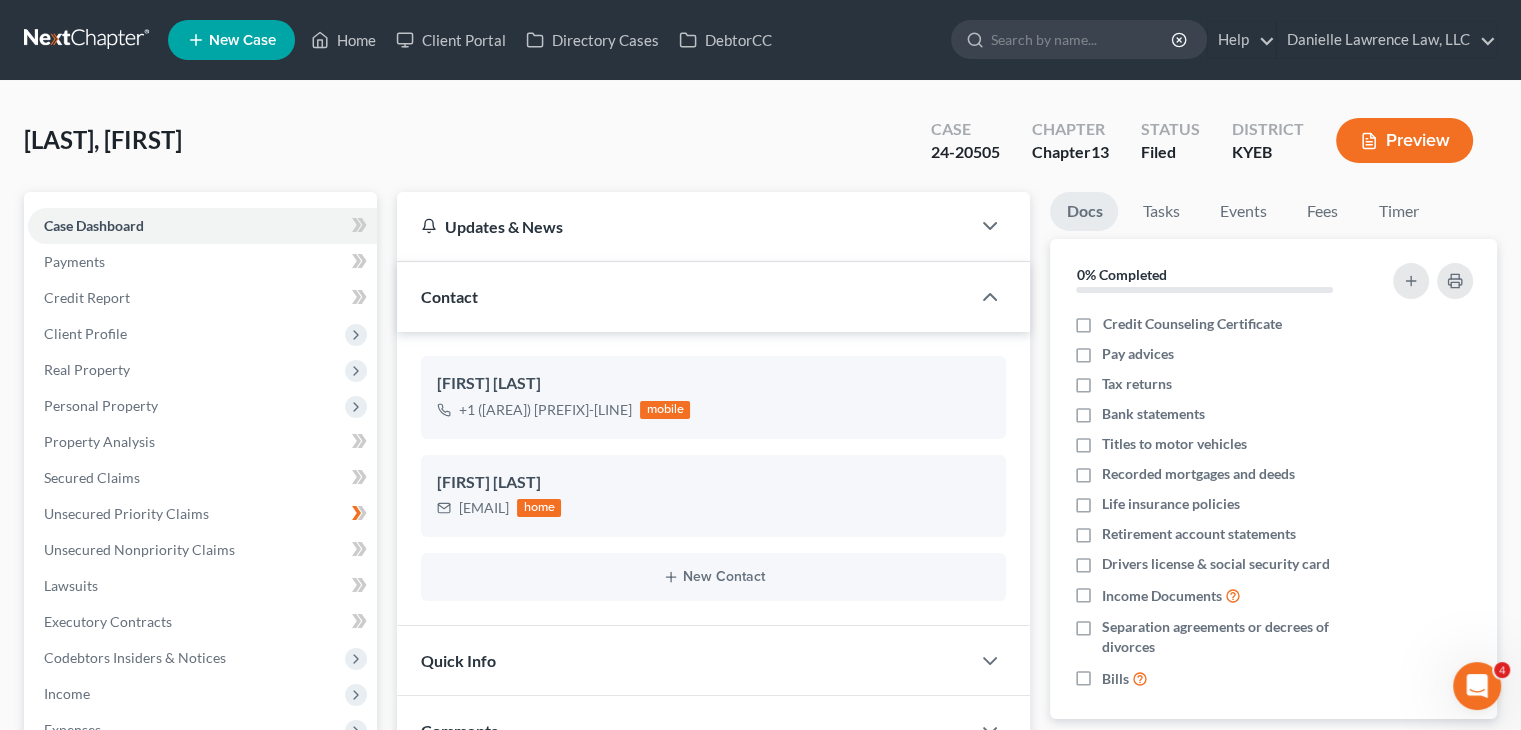 scroll, scrollTop: 7607, scrollLeft: 0, axis: vertical 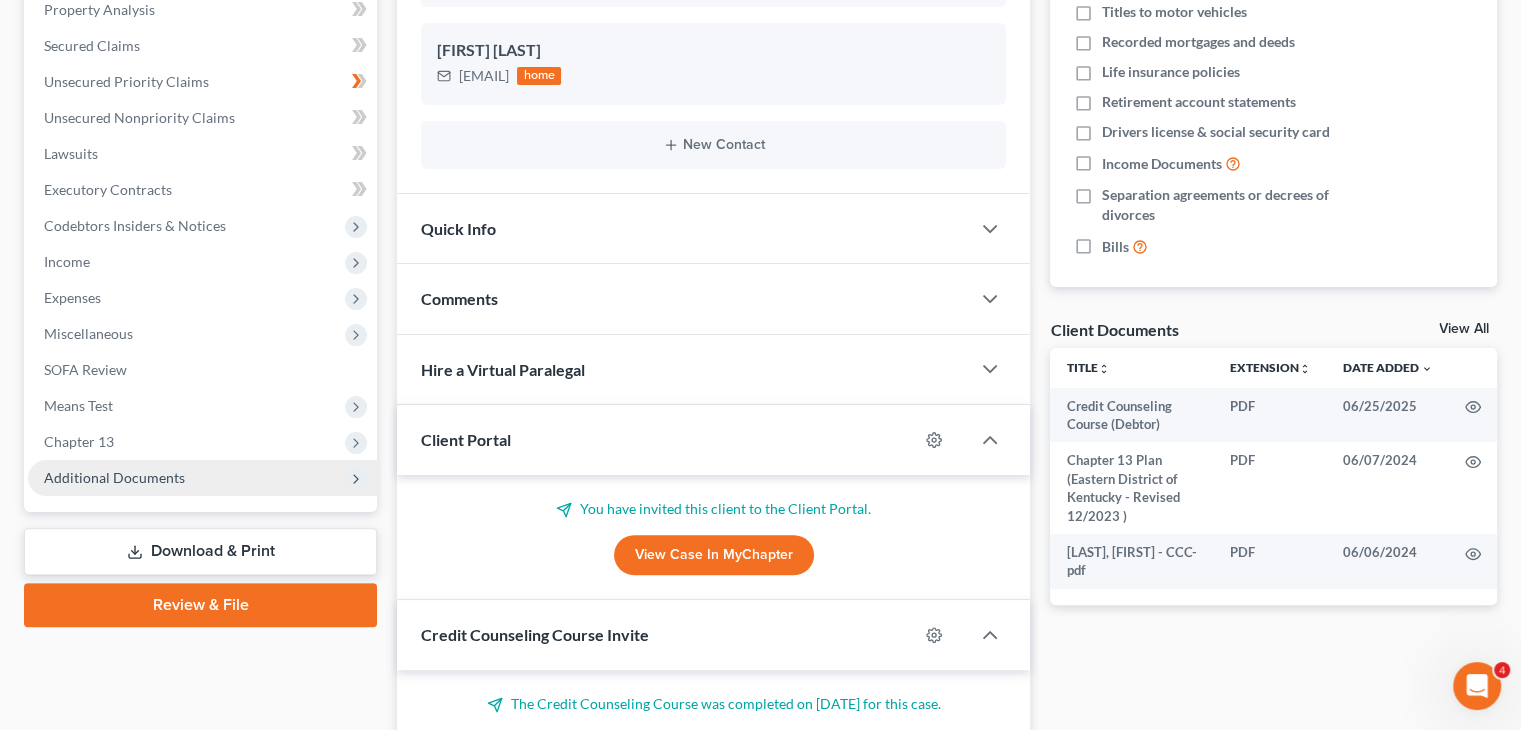 click on "Additional Documents" at bounding box center [114, 477] 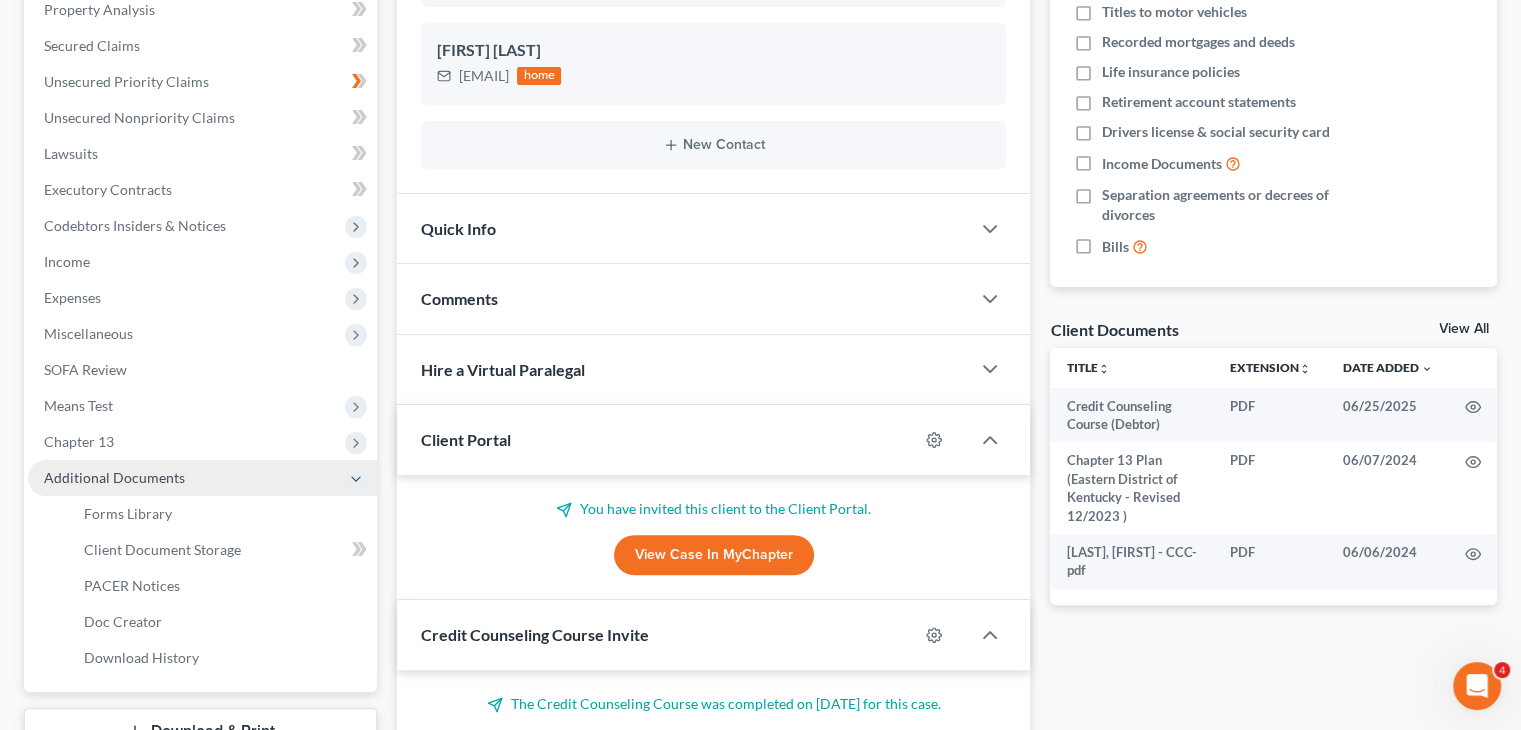 scroll, scrollTop: 628, scrollLeft: 0, axis: vertical 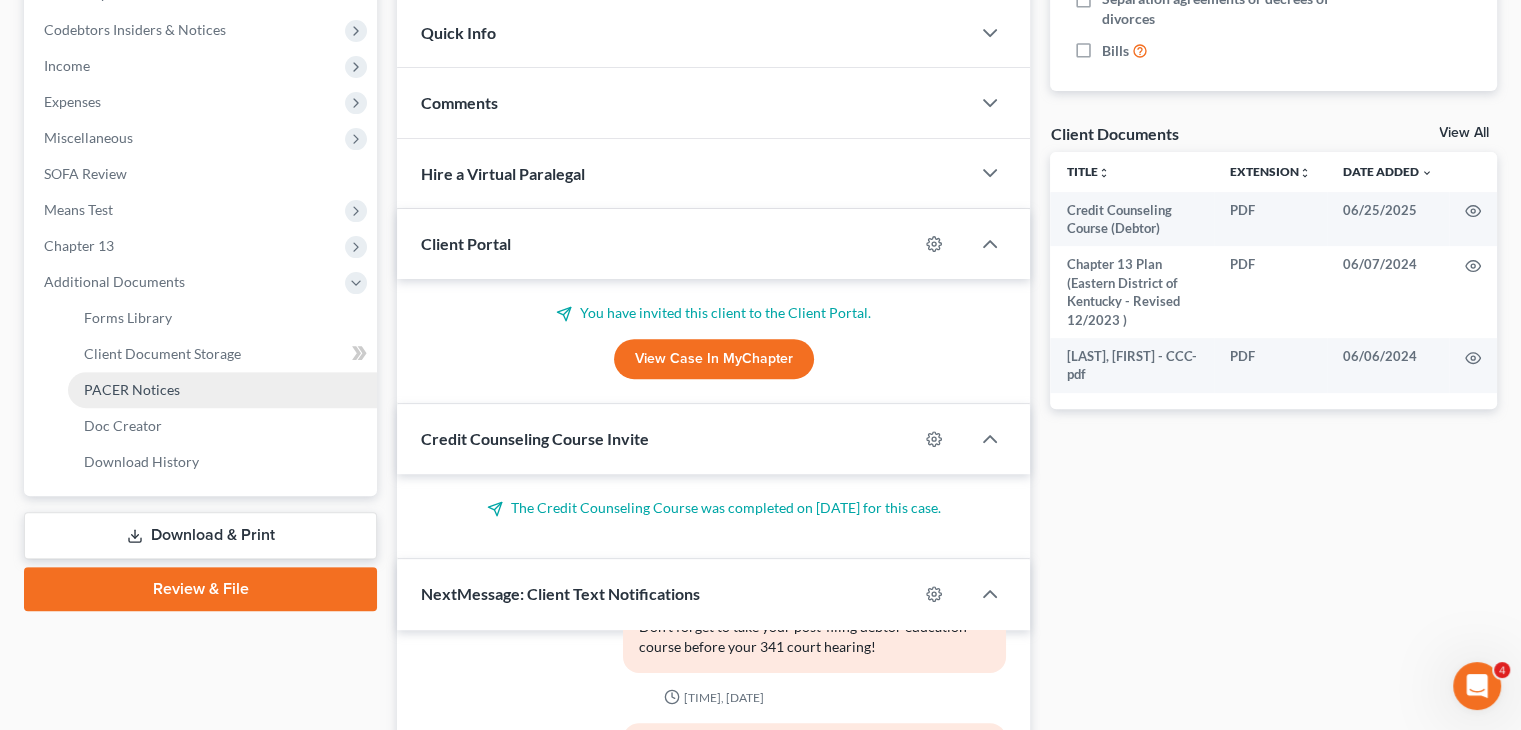 click on "PACER Notices" at bounding box center [222, 390] 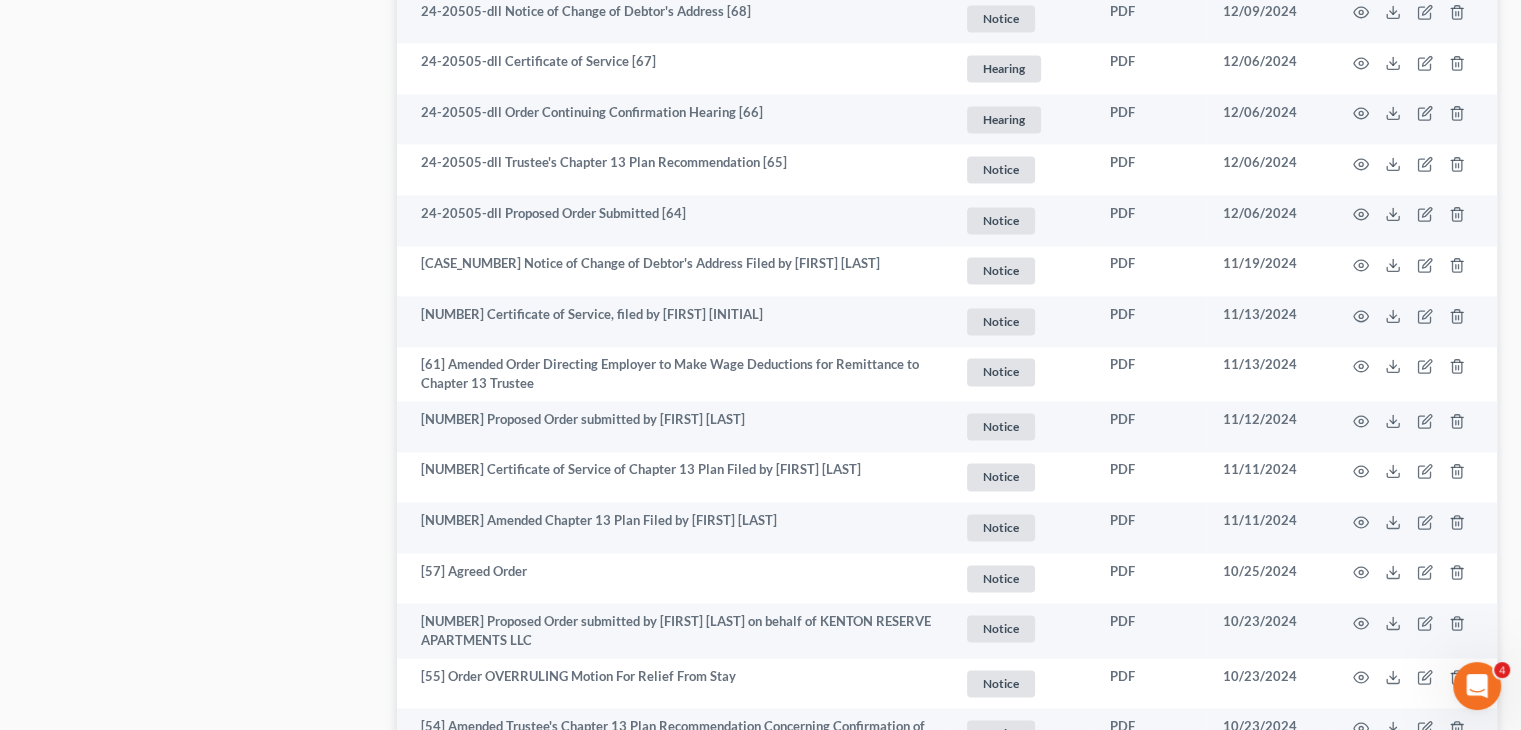 scroll, scrollTop: 3083, scrollLeft: 0, axis: vertical 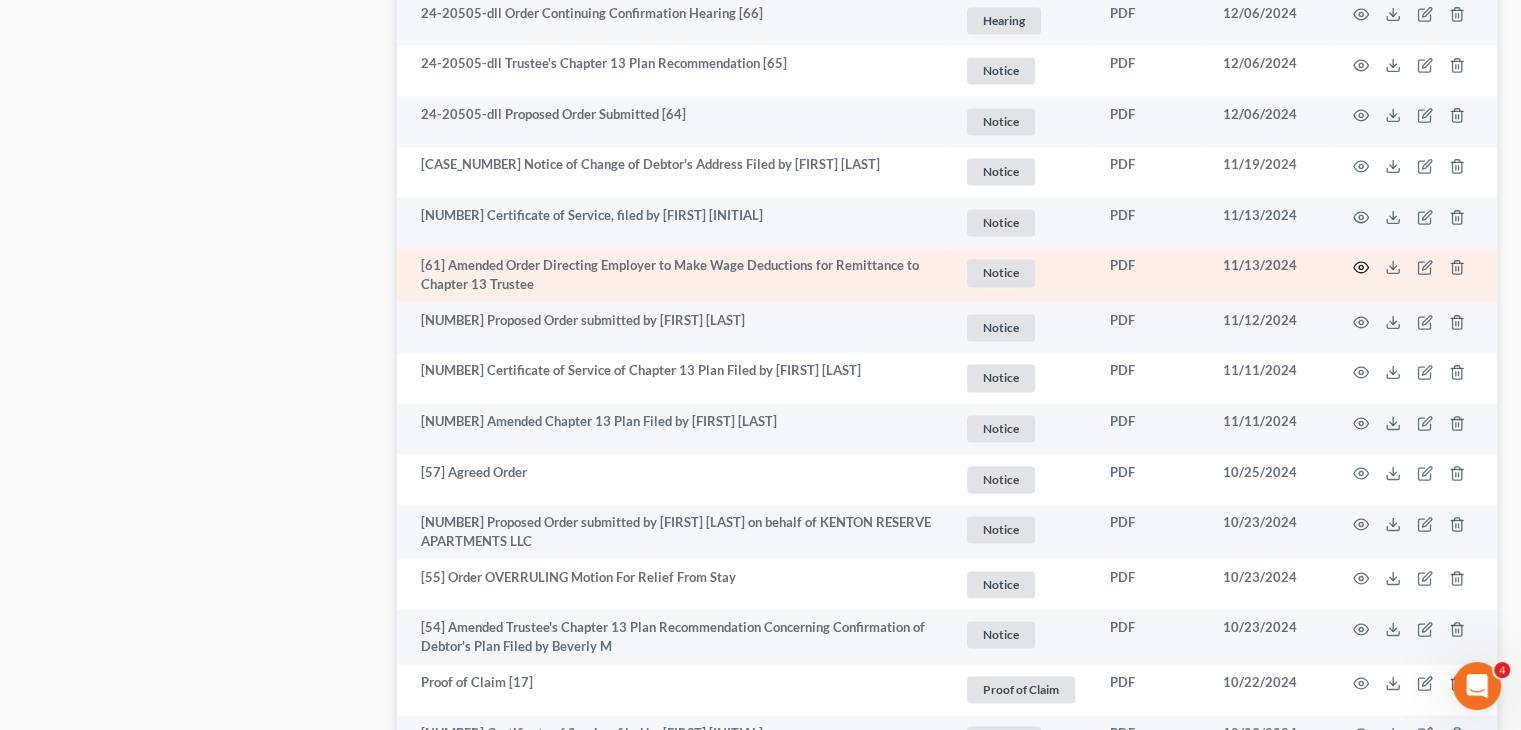 click 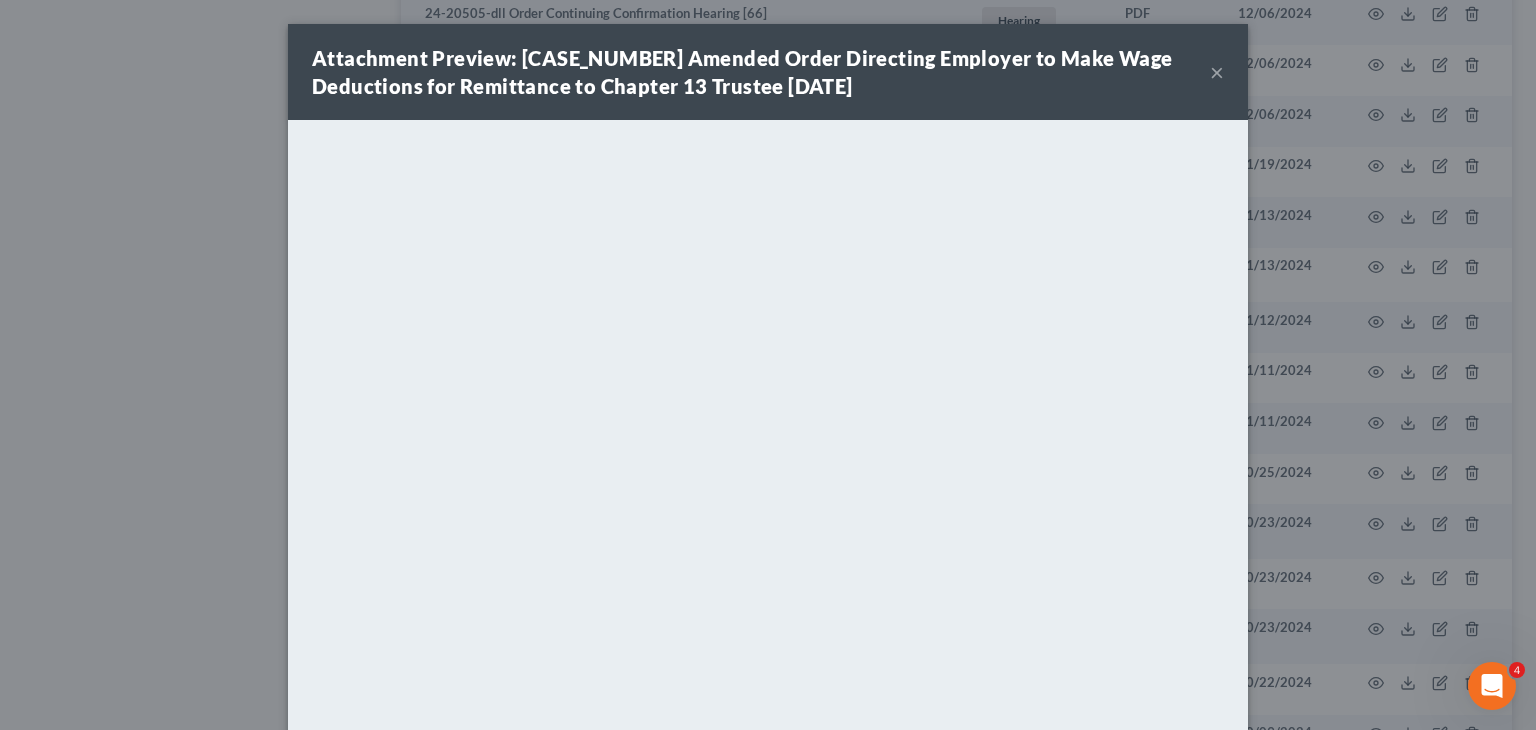 click on "×" at bounding box center (1217, 72) 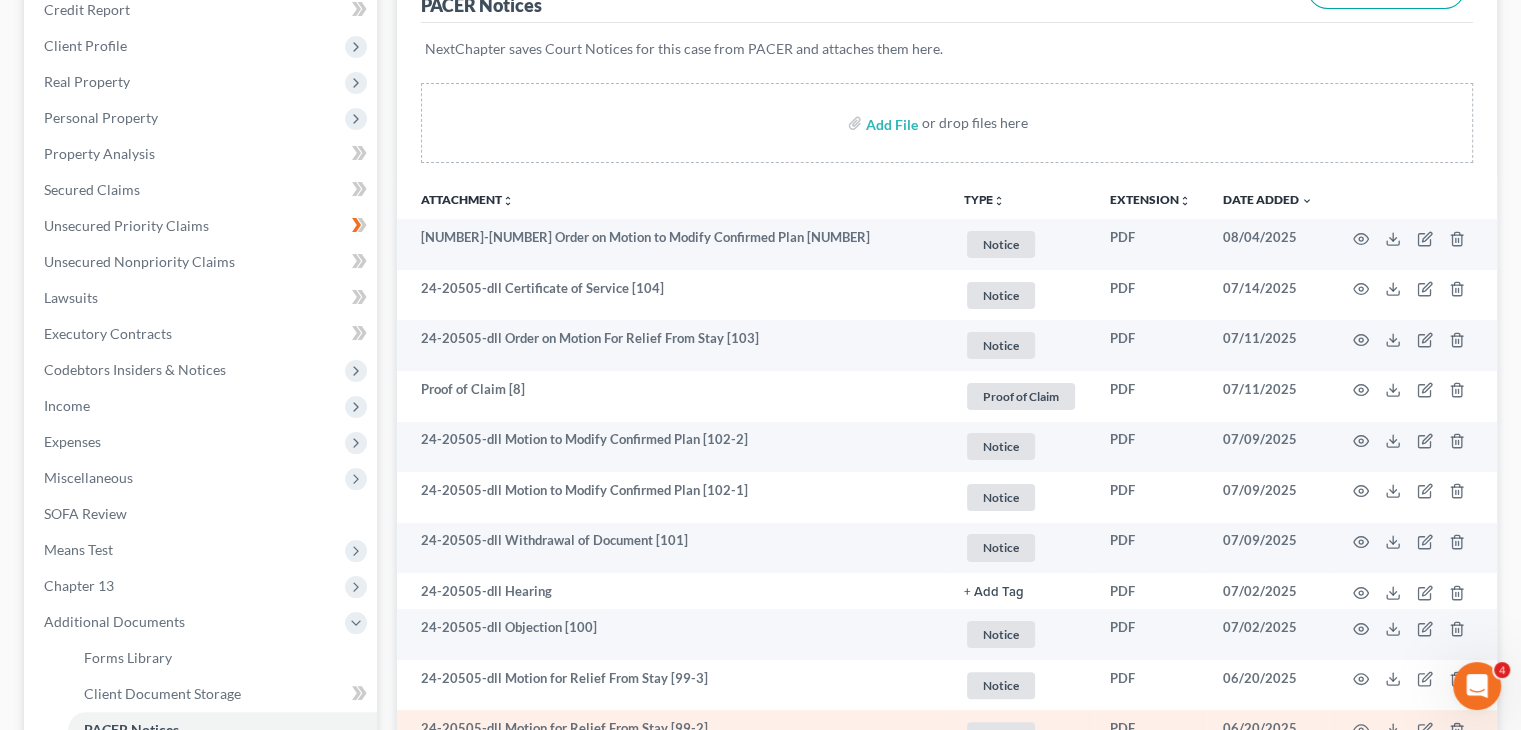scroll, scrollTop: 0, scrollLeft: 0, axis: both 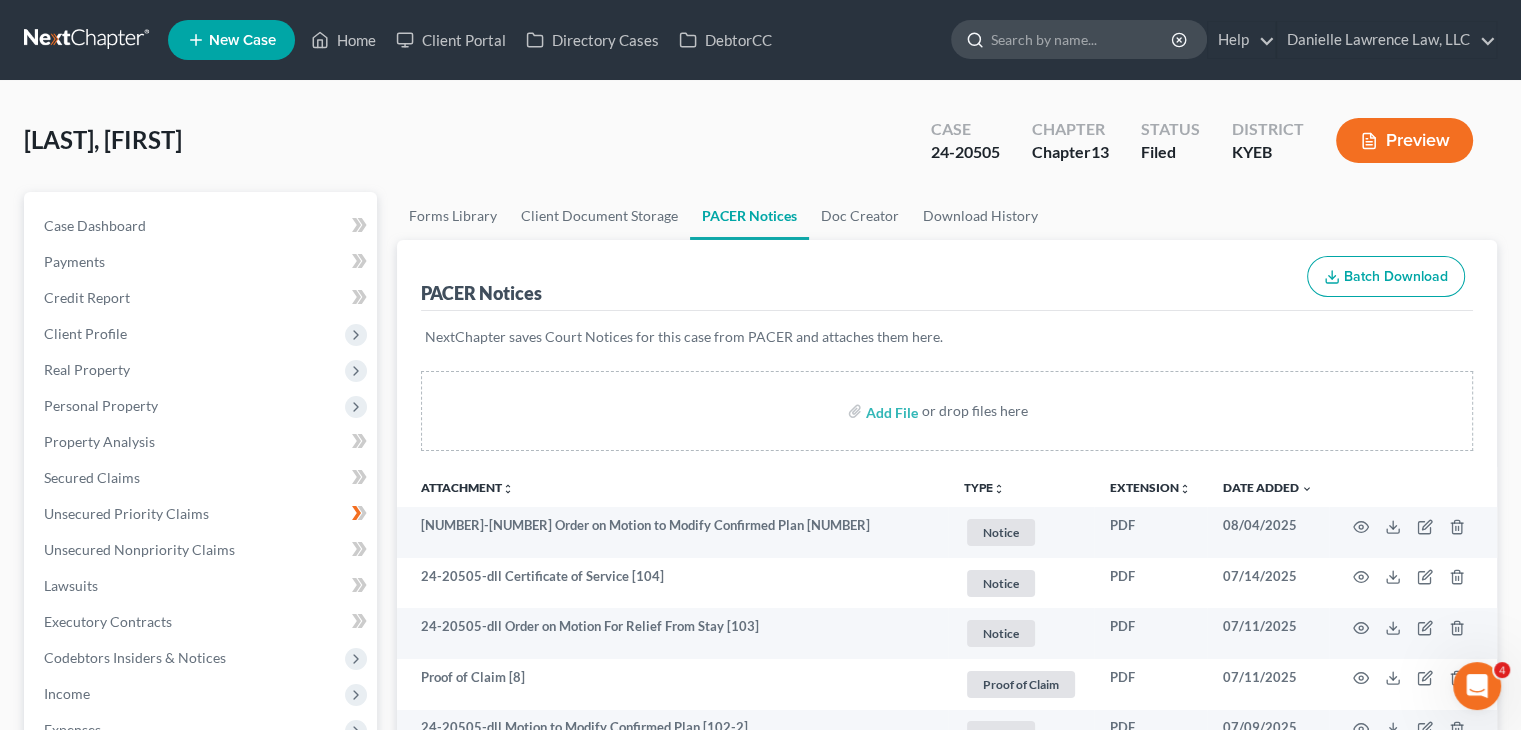 click at bounding box center [1082, 39] 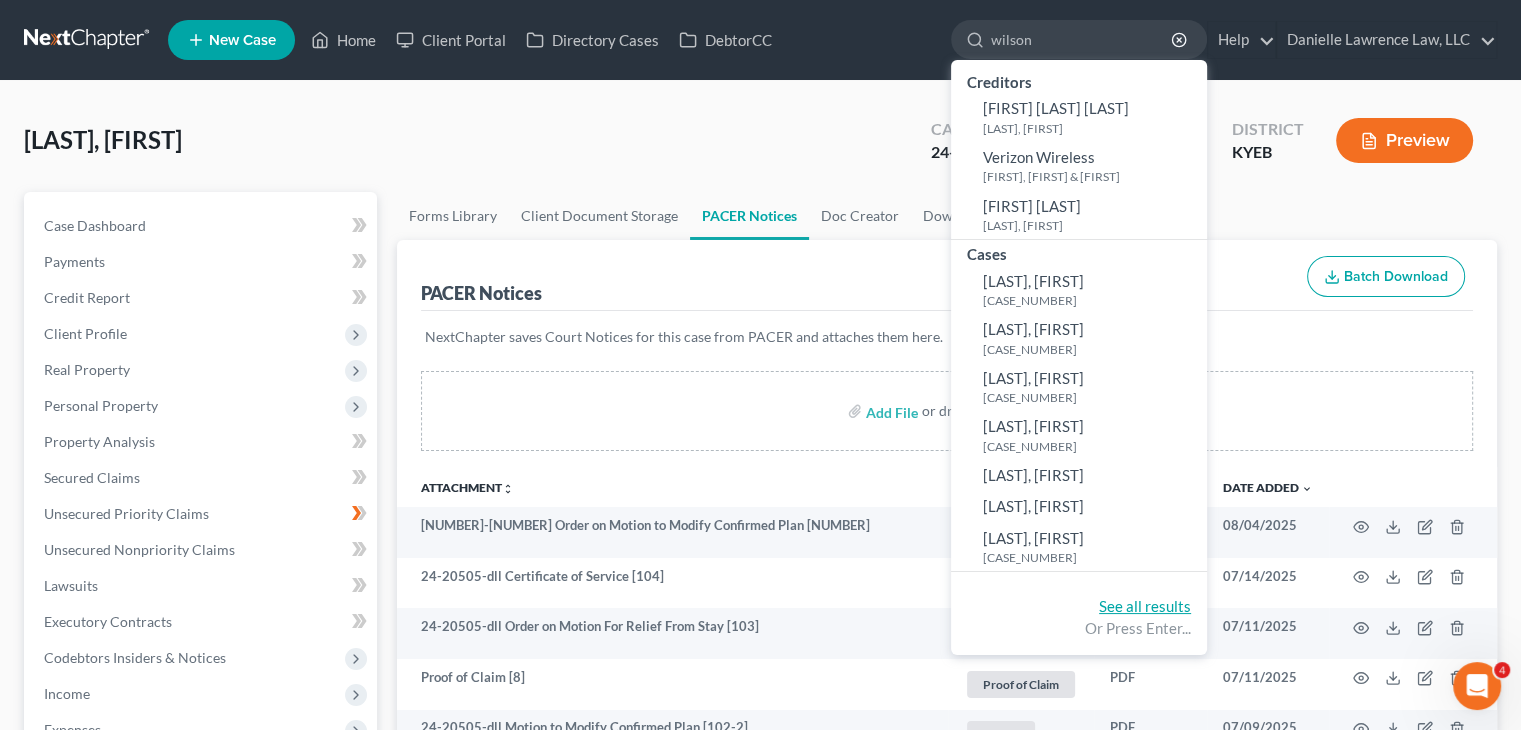 type on "wilson" 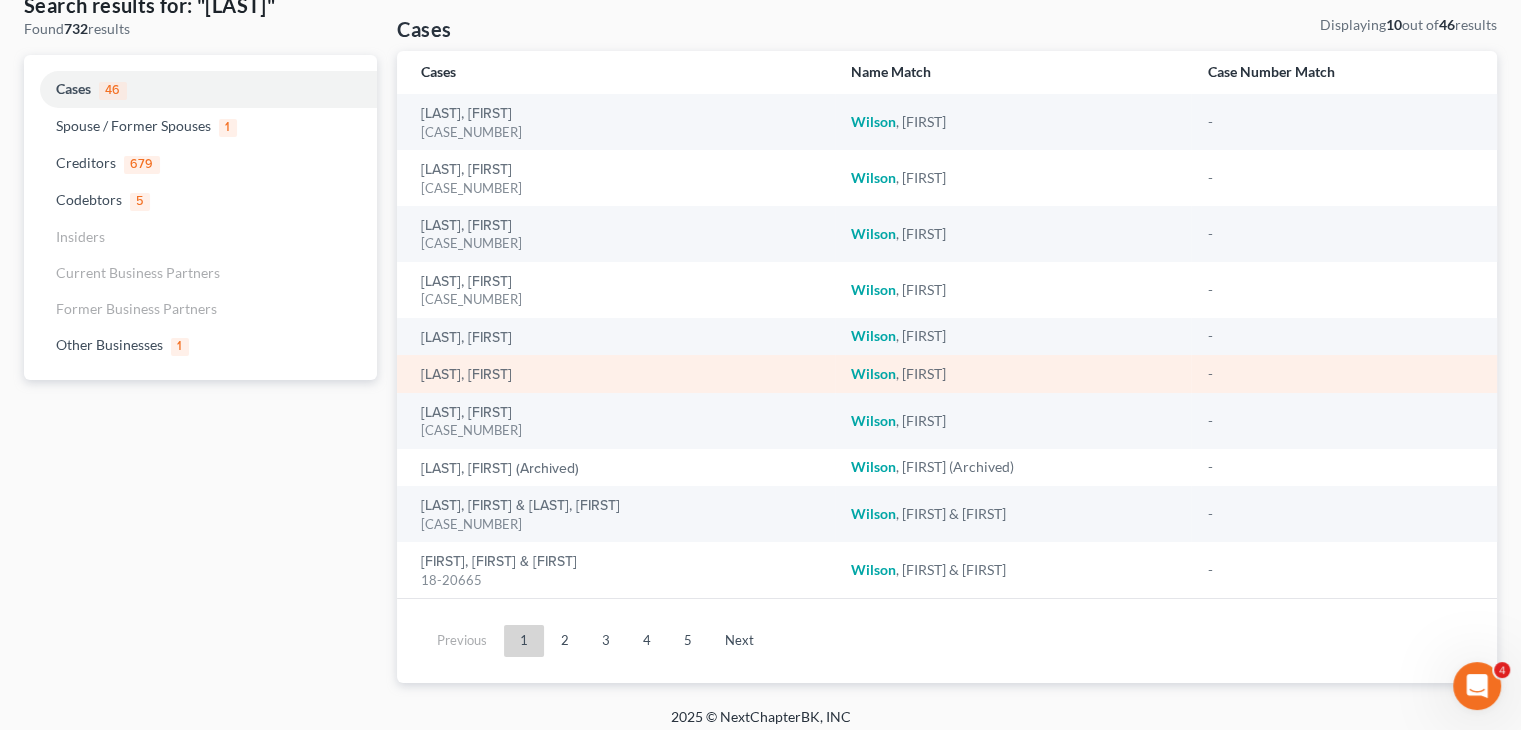 scroll, scrollTop: 127, scrollLeft: 0, axis: vertical 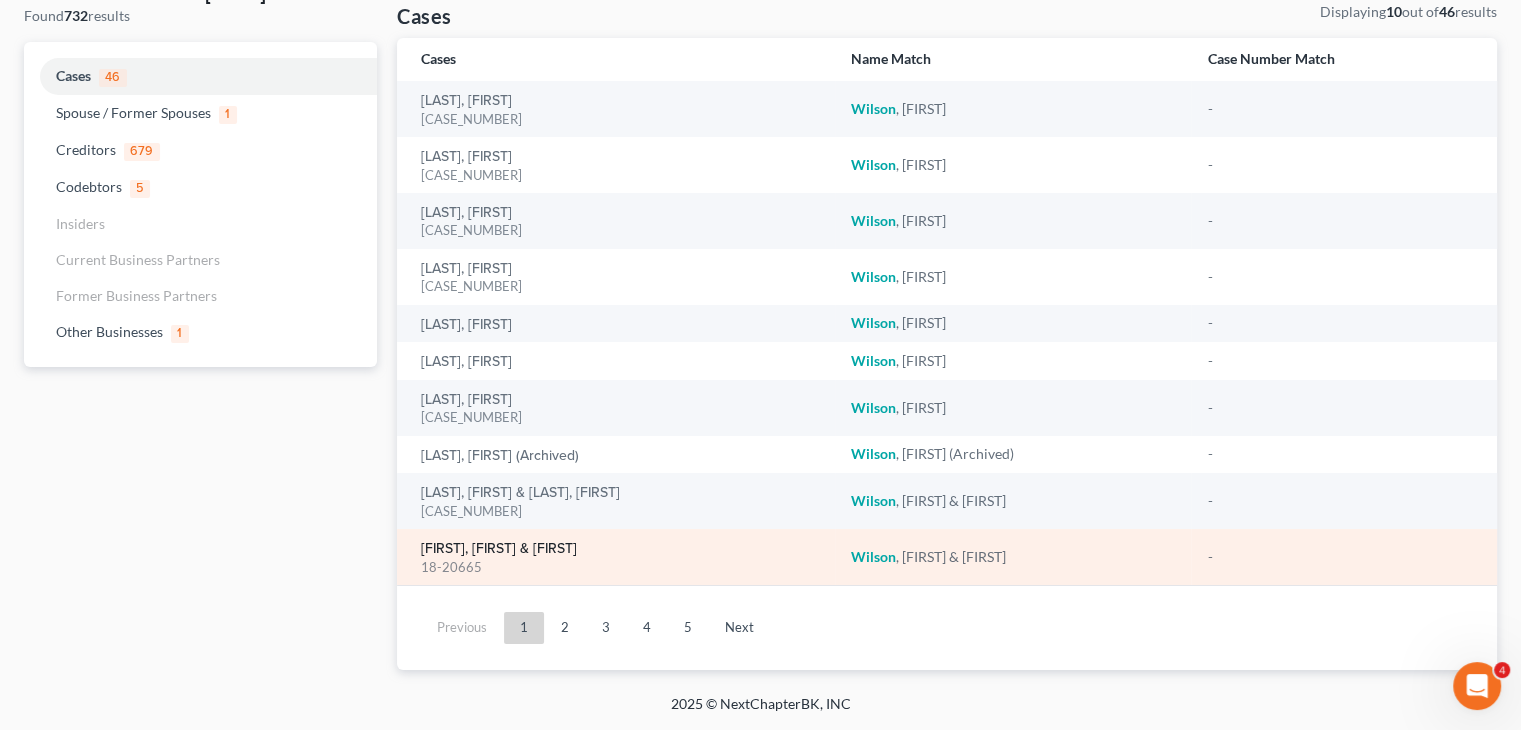 click on "[FIRST], [FIRST] & [FIRST]" at bounding box center [499, 549] 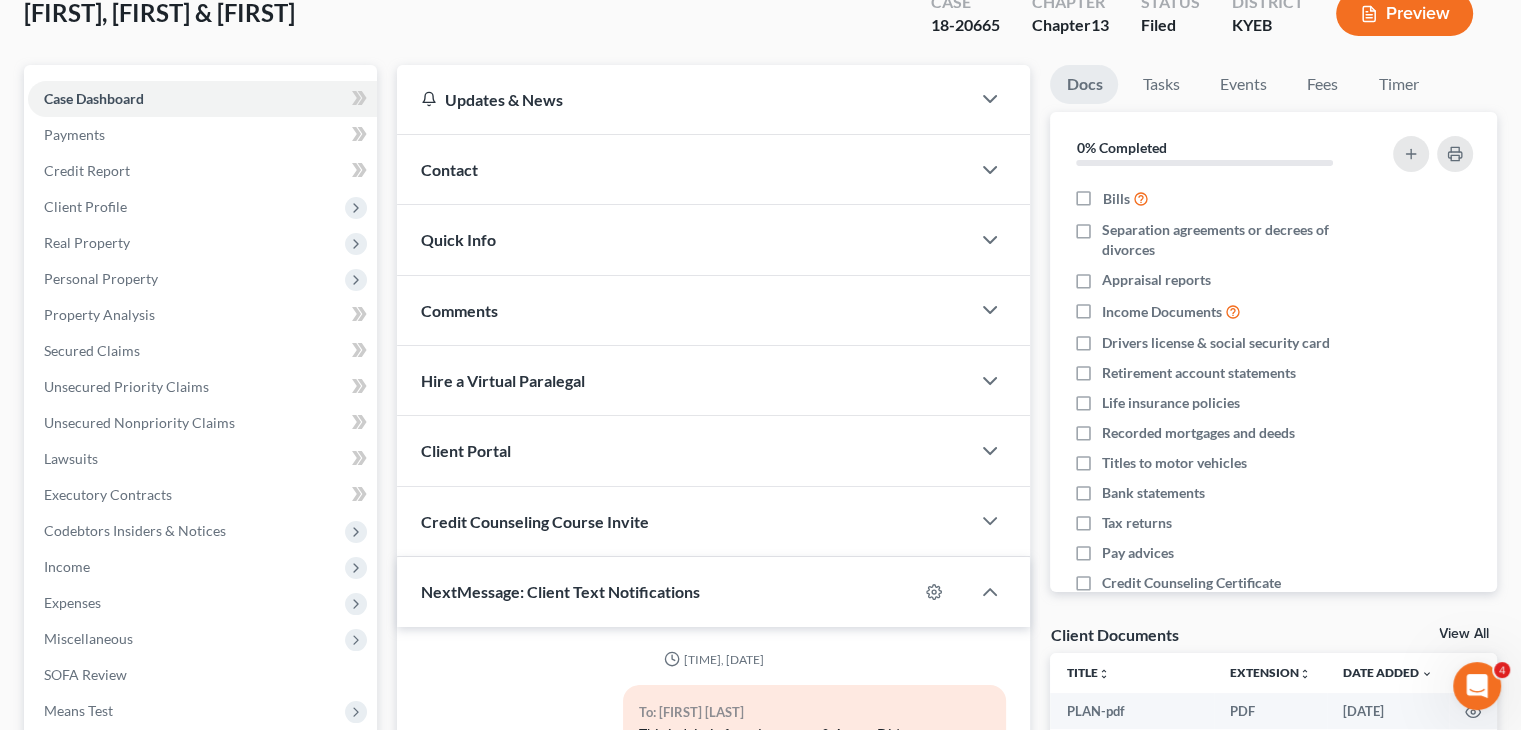 scroll, scrollTop: 0, scrollLeft: 0, axis: both 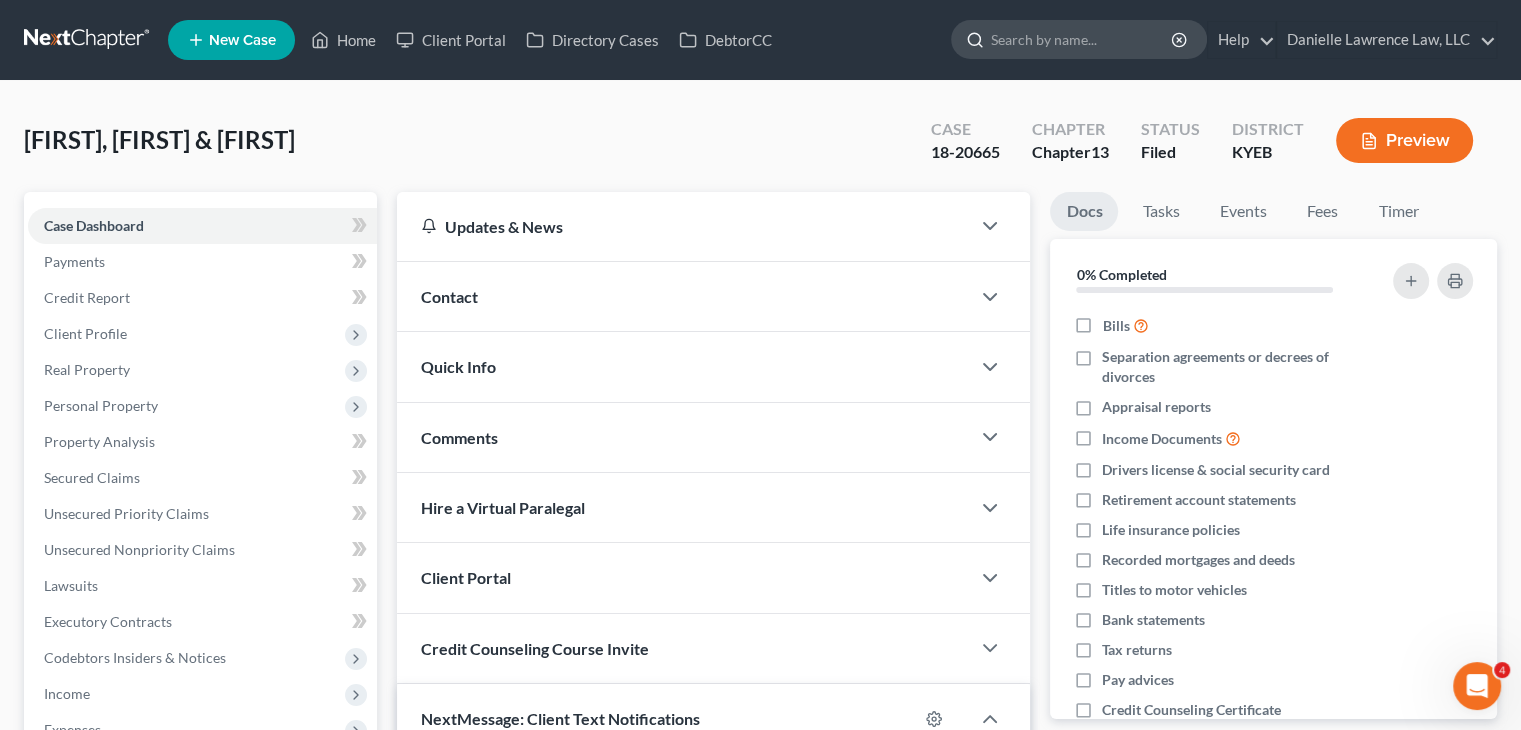 click at bounding box center (1082, 39) 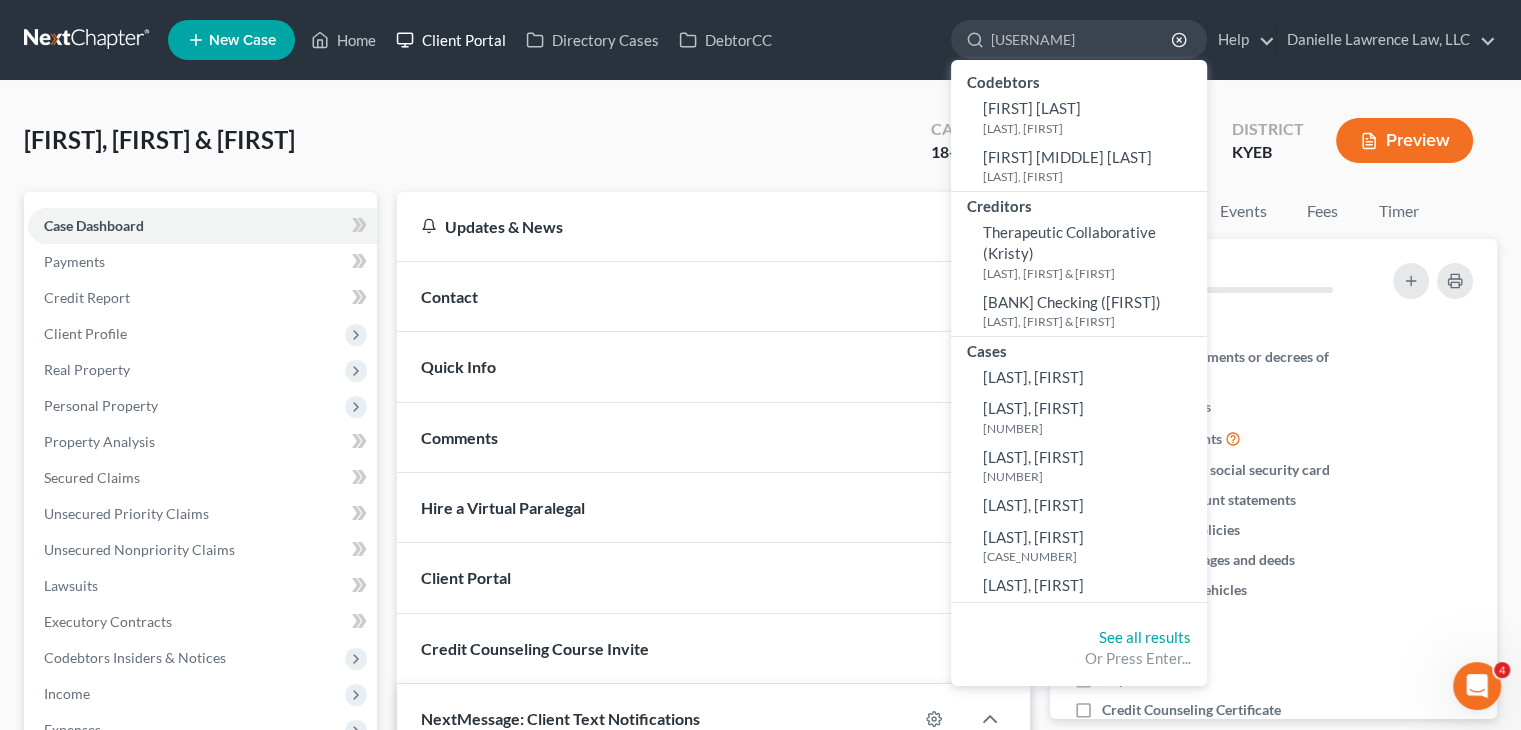 type on "[USERNAME]" 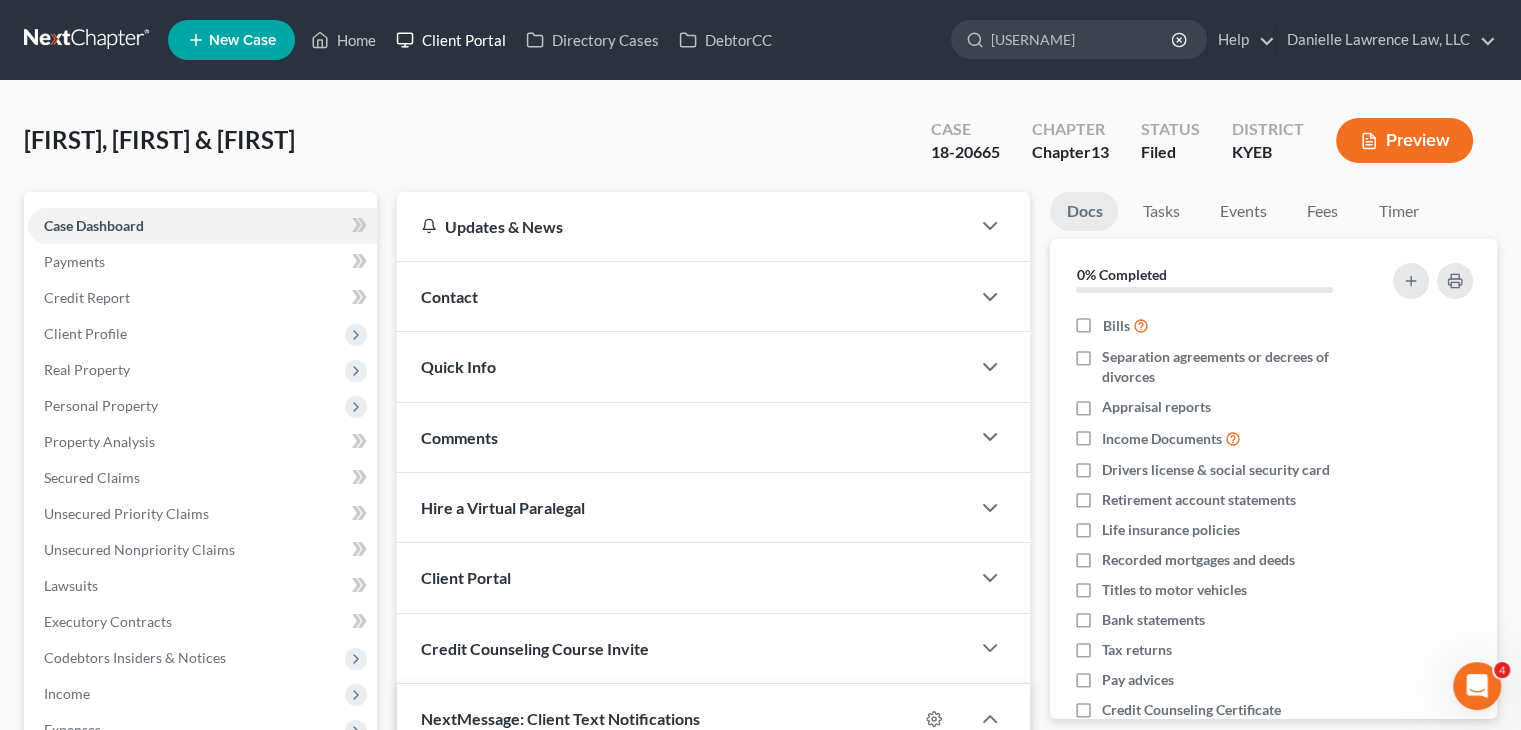 type 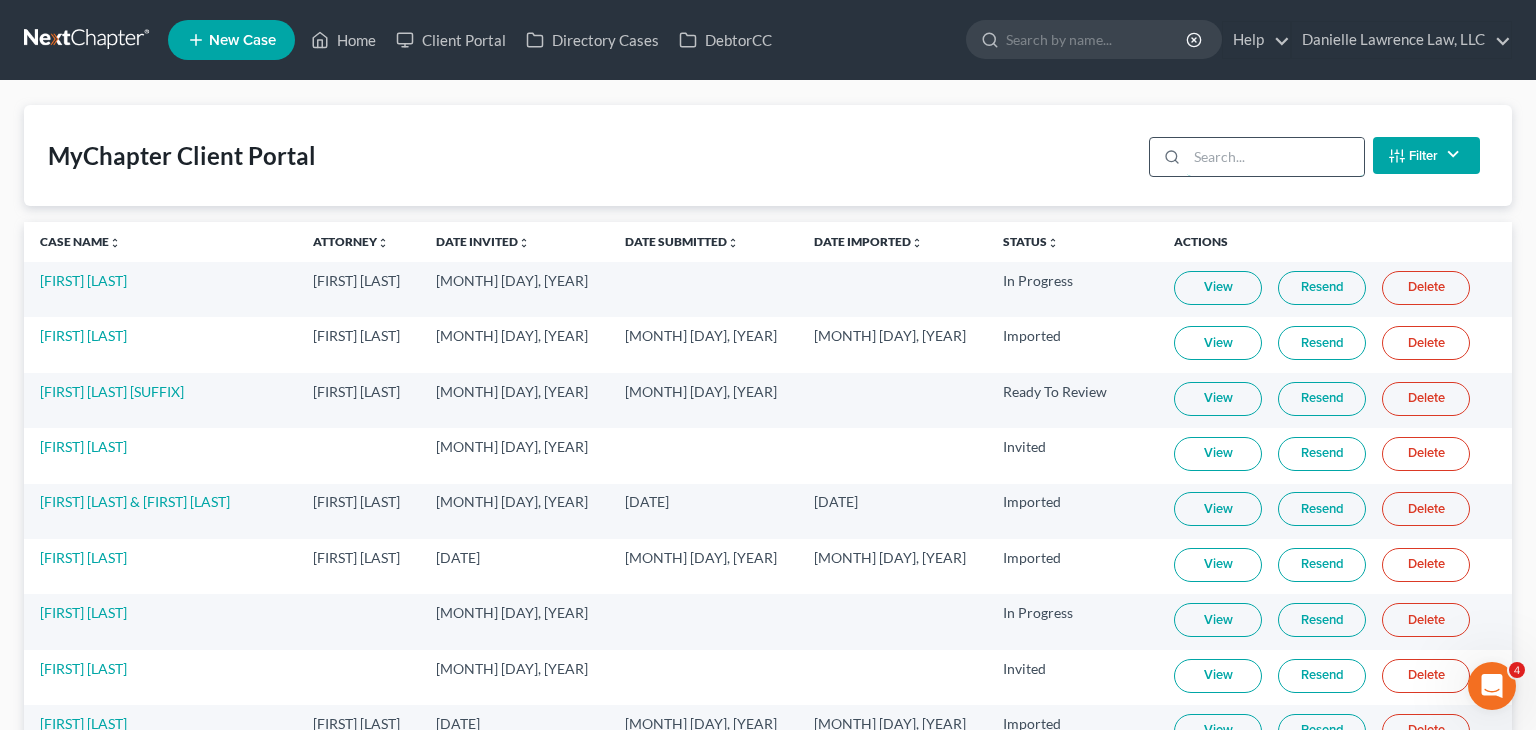 click at bounding box center [1275, 157] 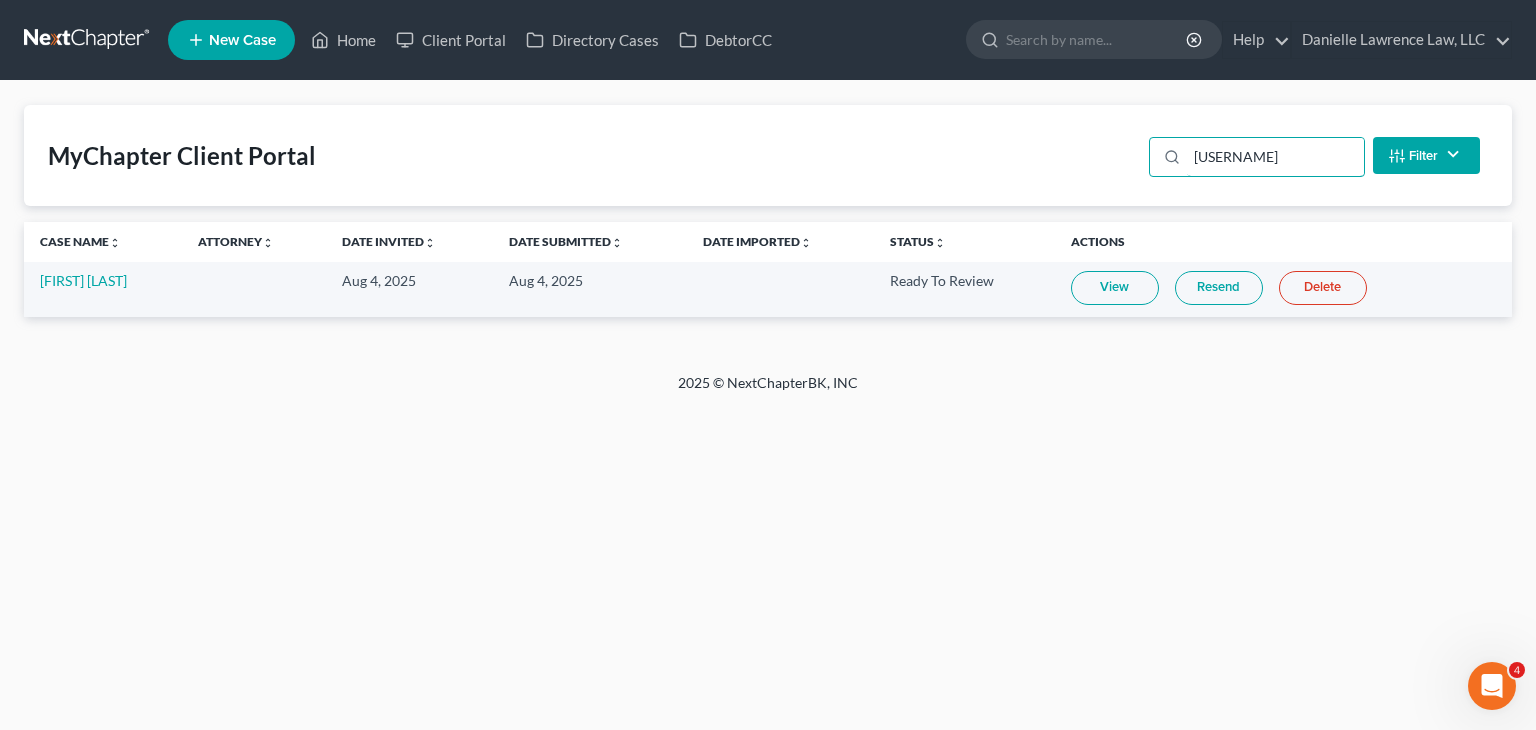 type on "[USERNAME]" 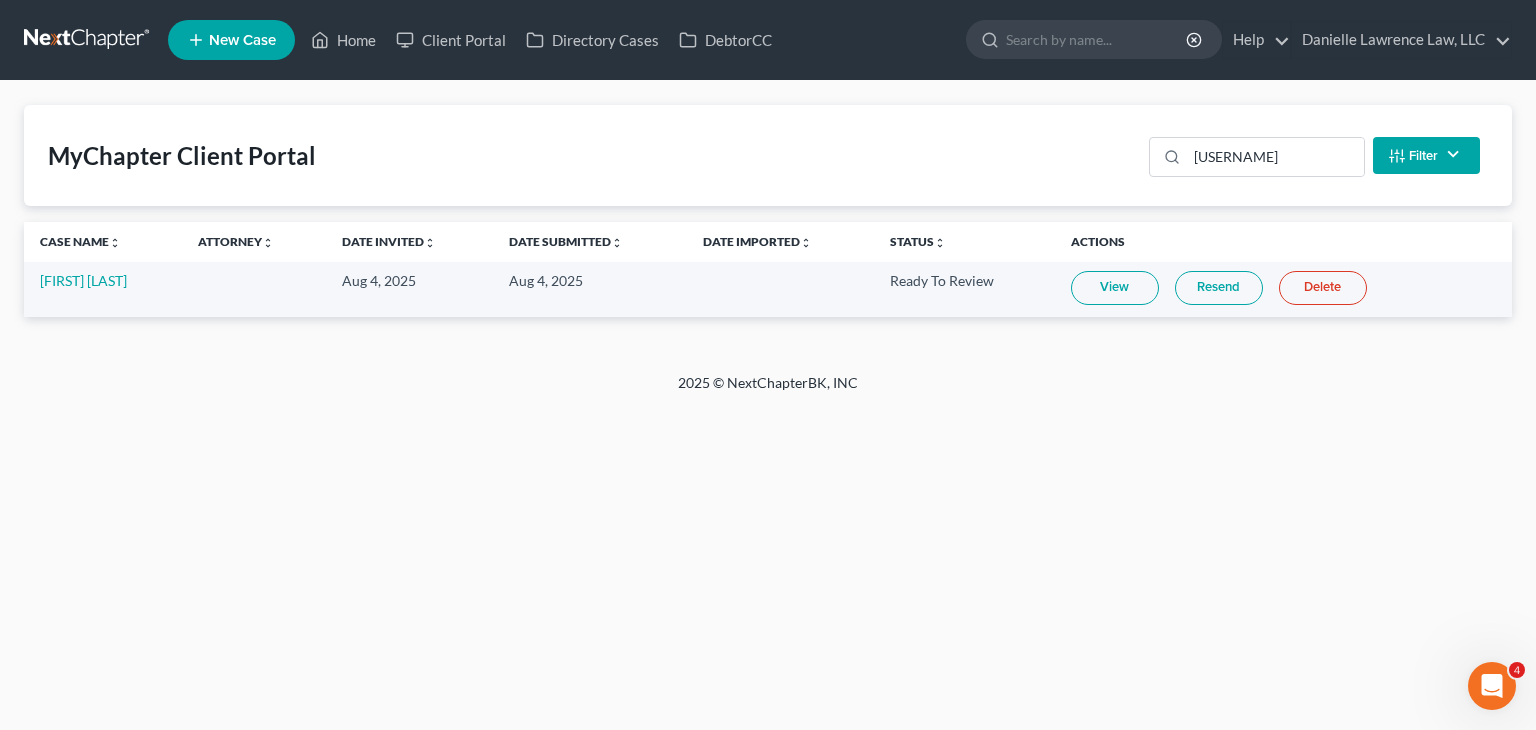 click on "View" at bounding box center (1115, 288) 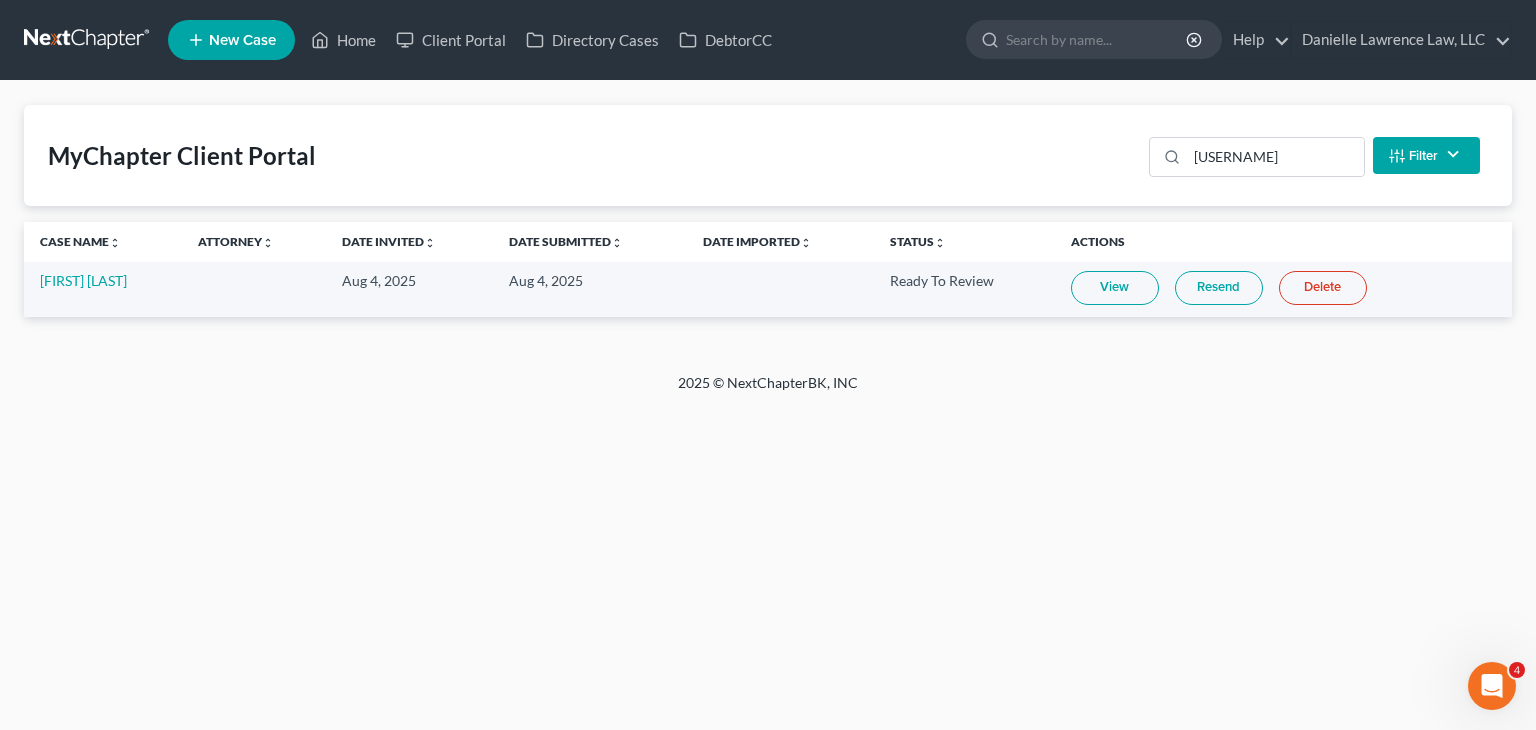 click on "[FIRST] [LAST]" at bounding box center [103, 289] 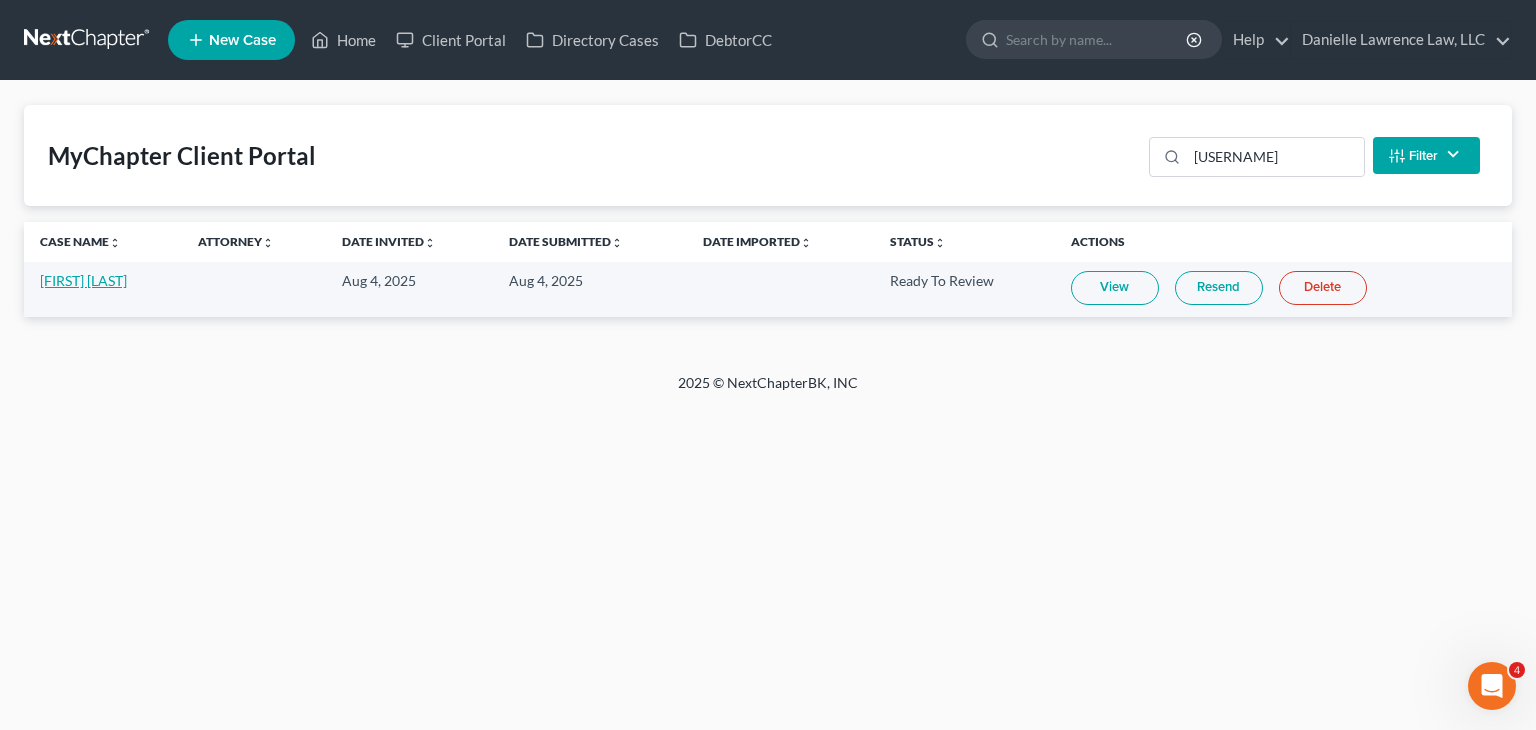 click on "[FIRST] [LAST]" at bounding box center [83, 280] 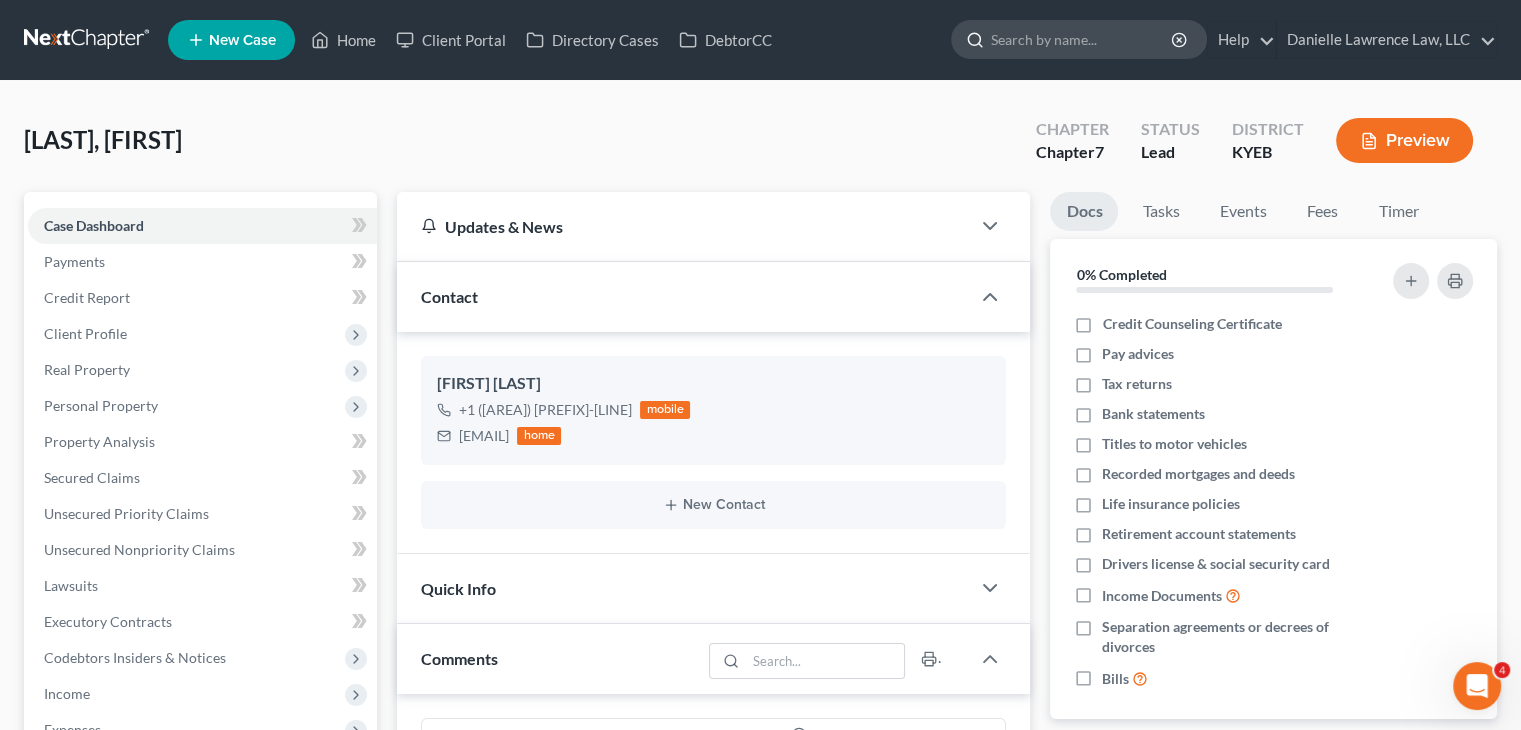 click at bounding box center [1082, 39] 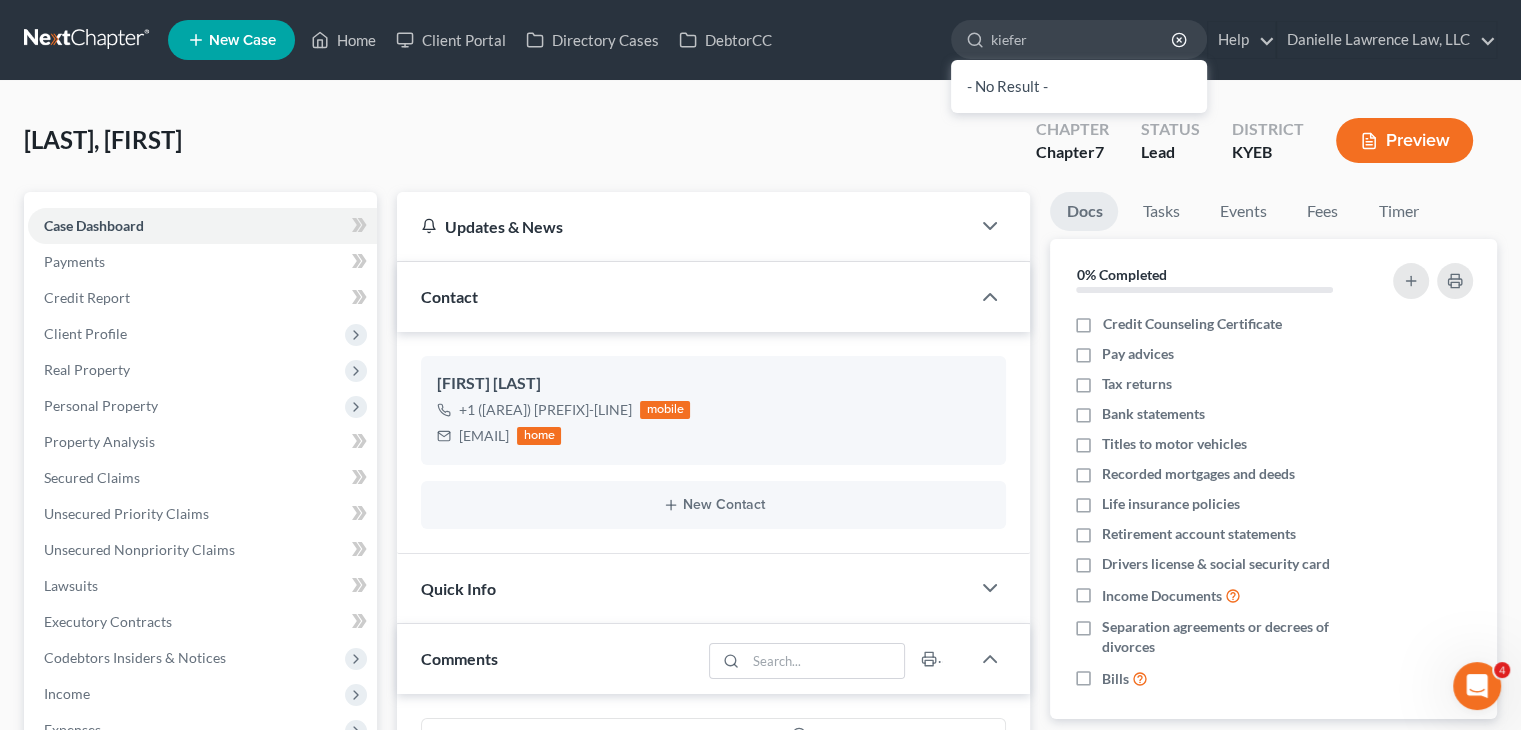 drag, startPoint x: 1055, startPoint y: 47, endPoint x: 948, endPoint y: 55, distance: 107.298645 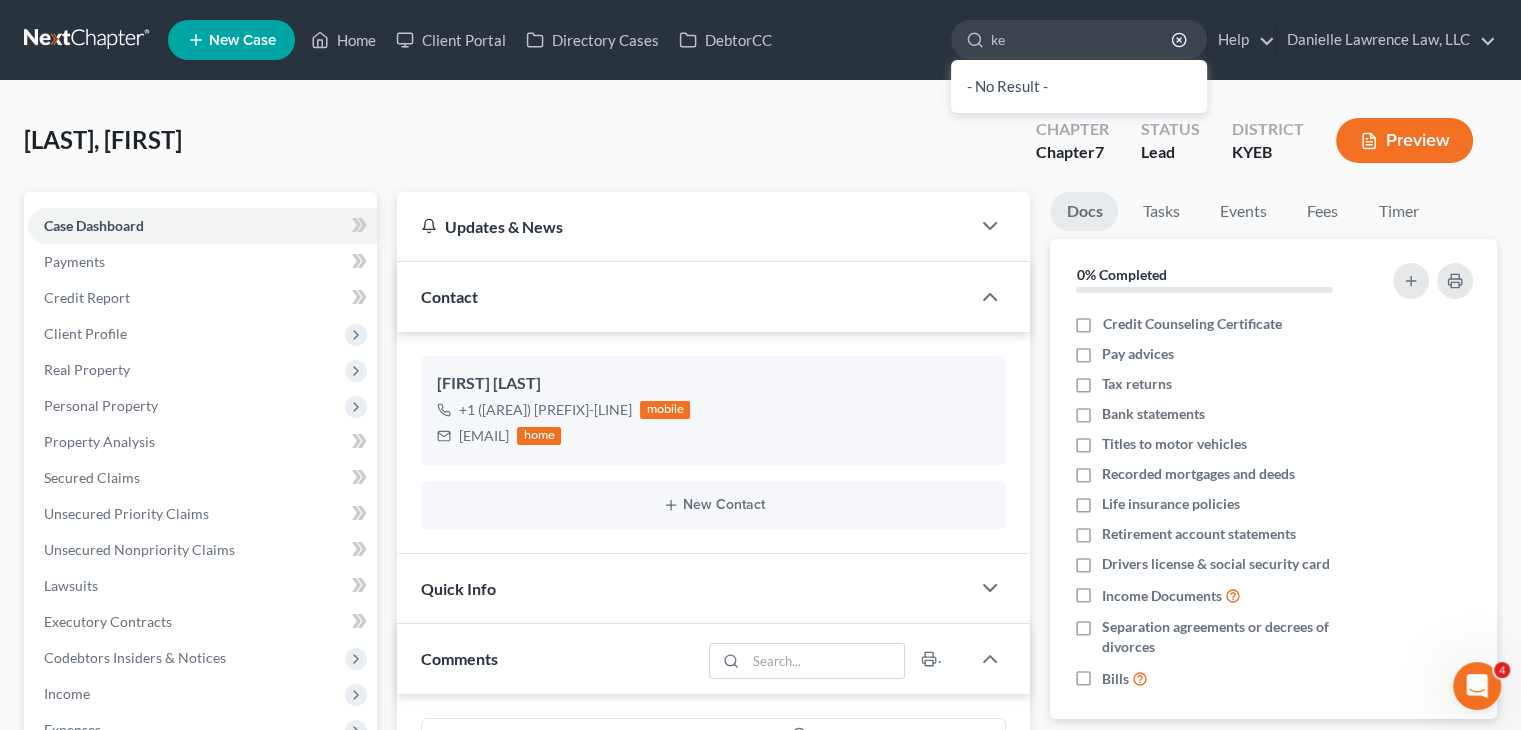 type on "k" 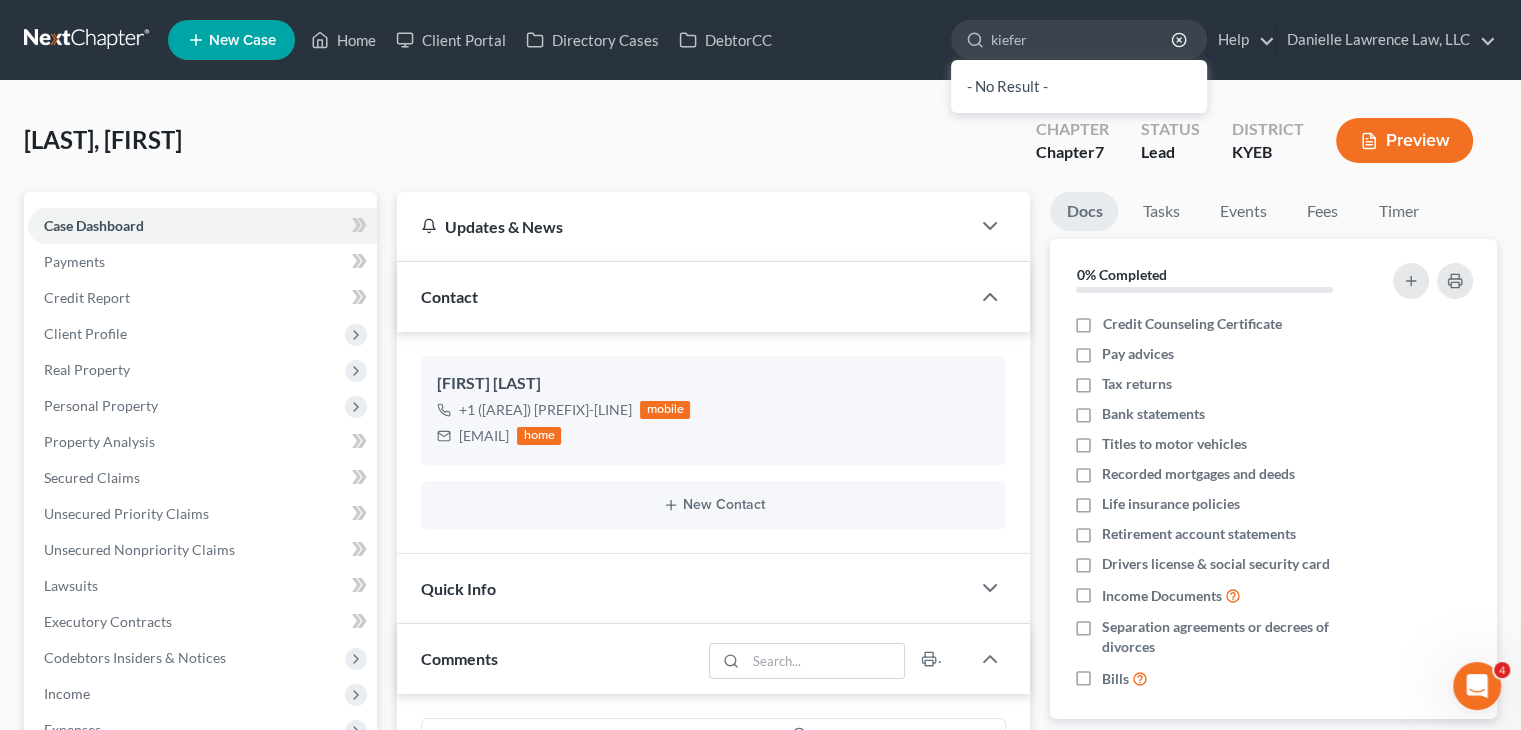 click on "[LAST], [FIRST] Upgraded Chapter Chapter 7 Status Lead District [STATE] Preview" at bounding box center (760, 148) 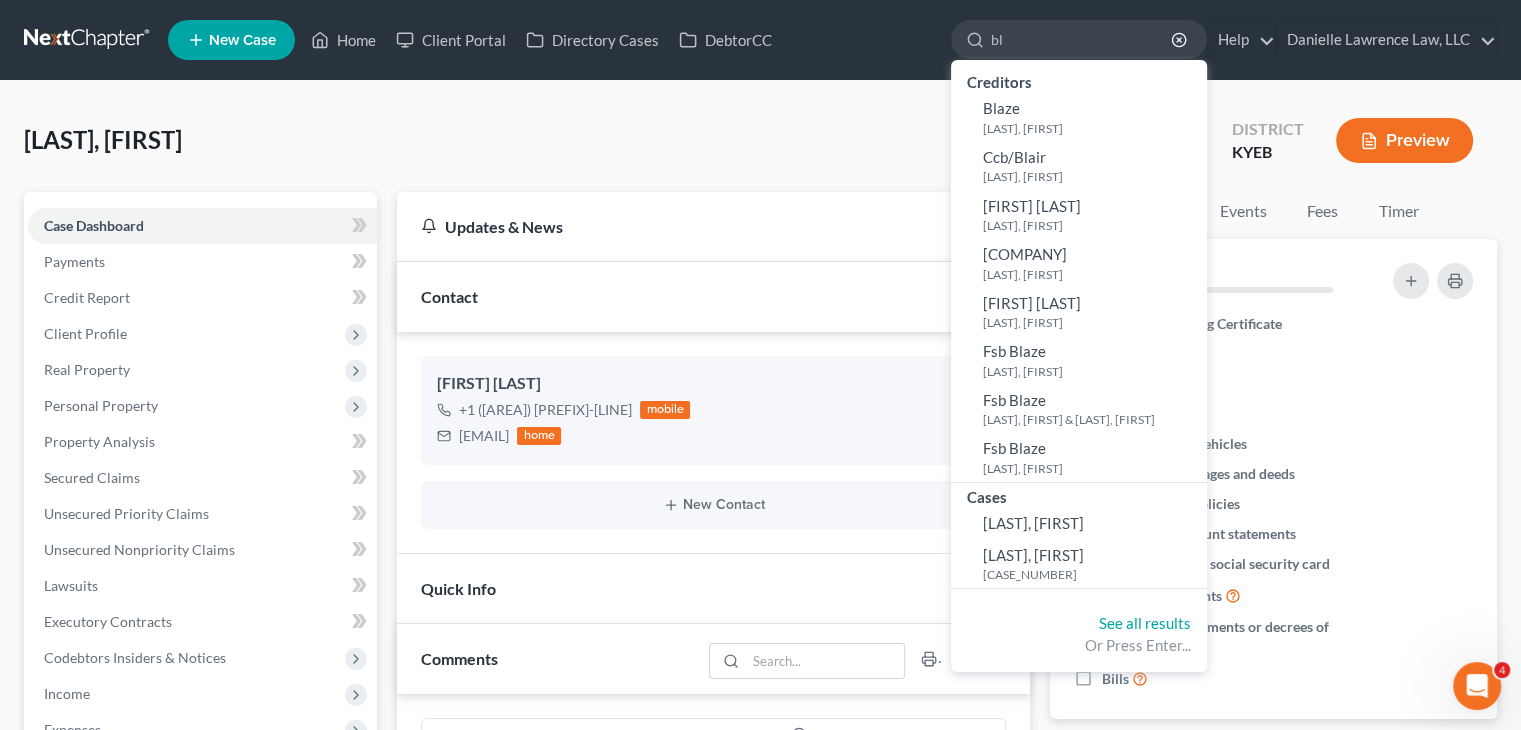 type on "b" 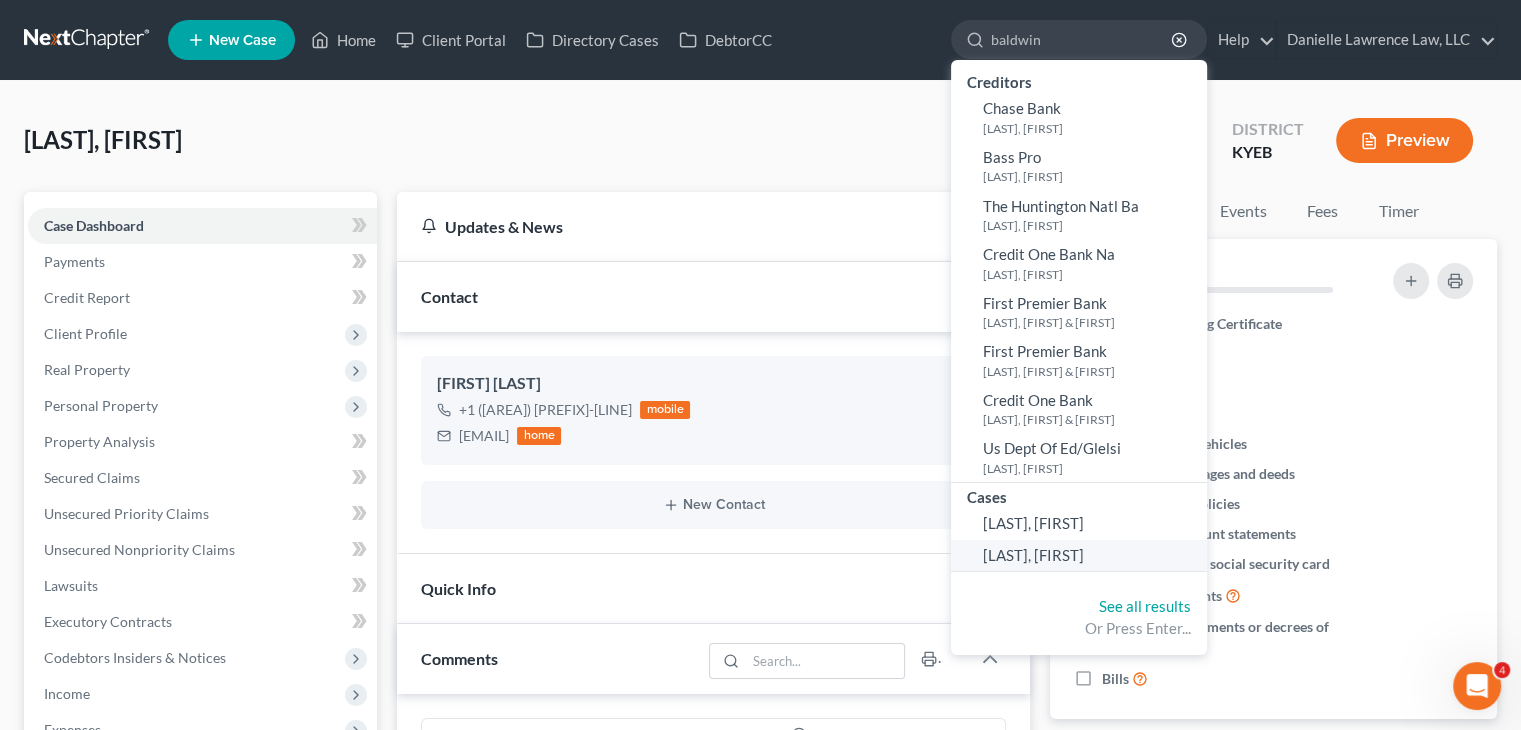 type on "baldwin" 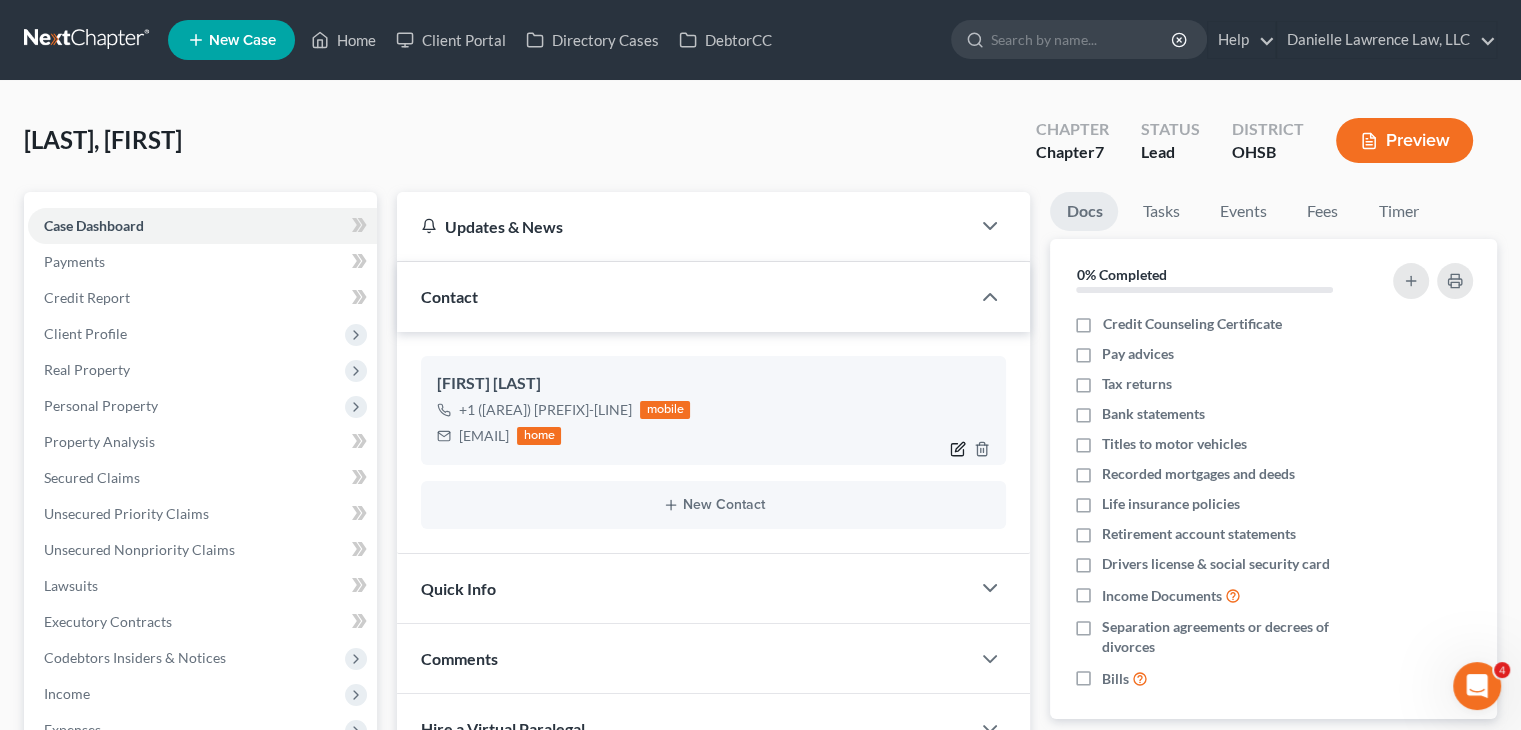 click 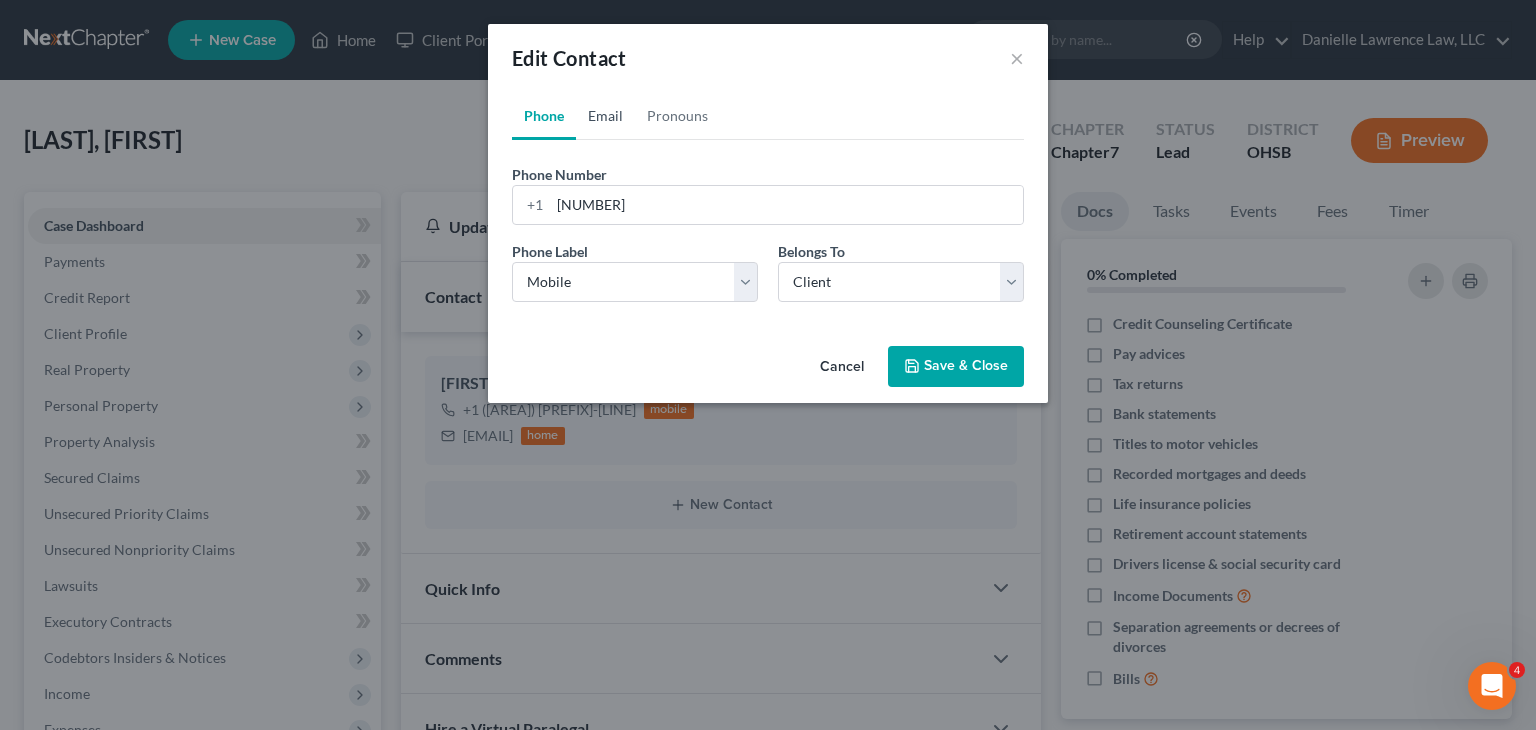 click on "Email" at bounding box center [605, 116] 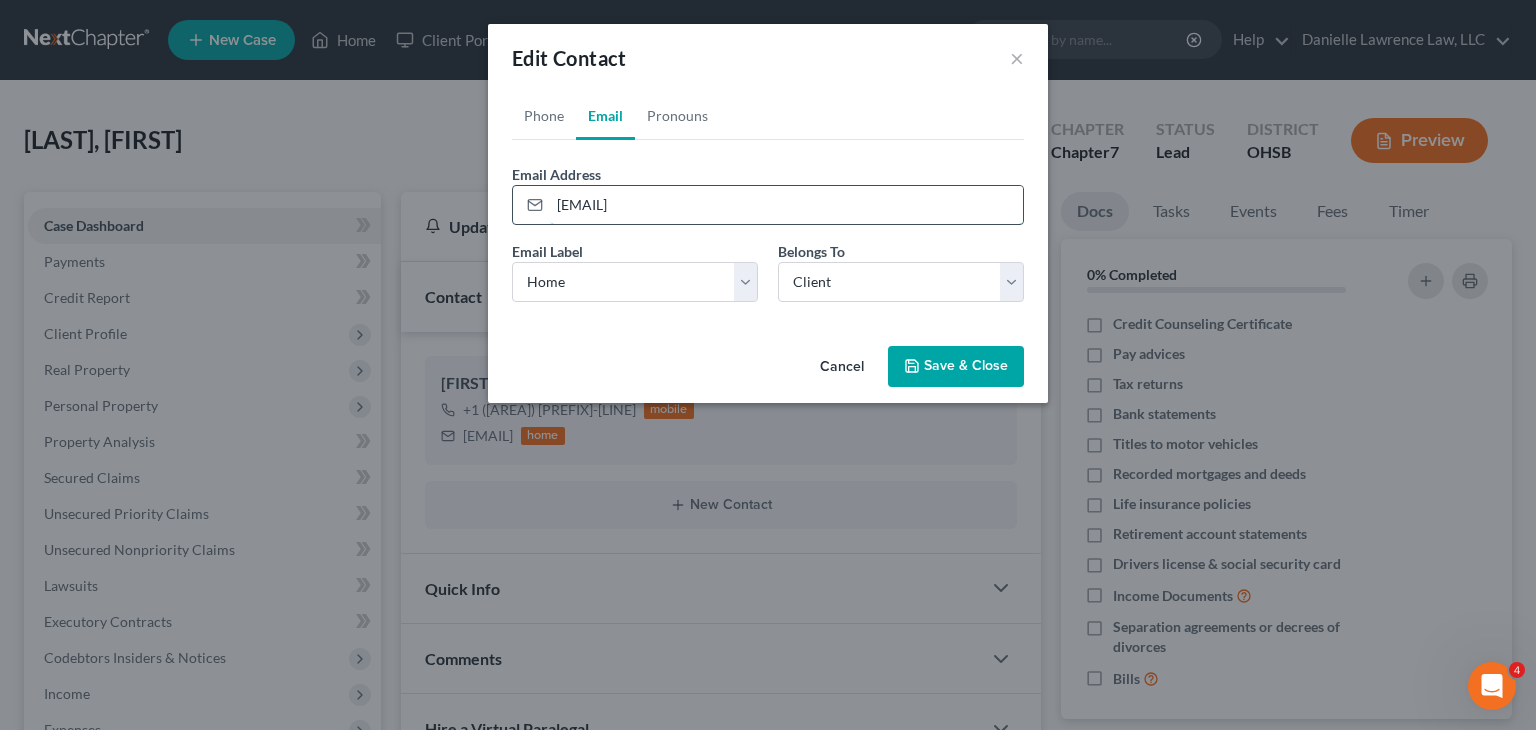 click on "[EMAIL]" at bounding box center (786, 205) 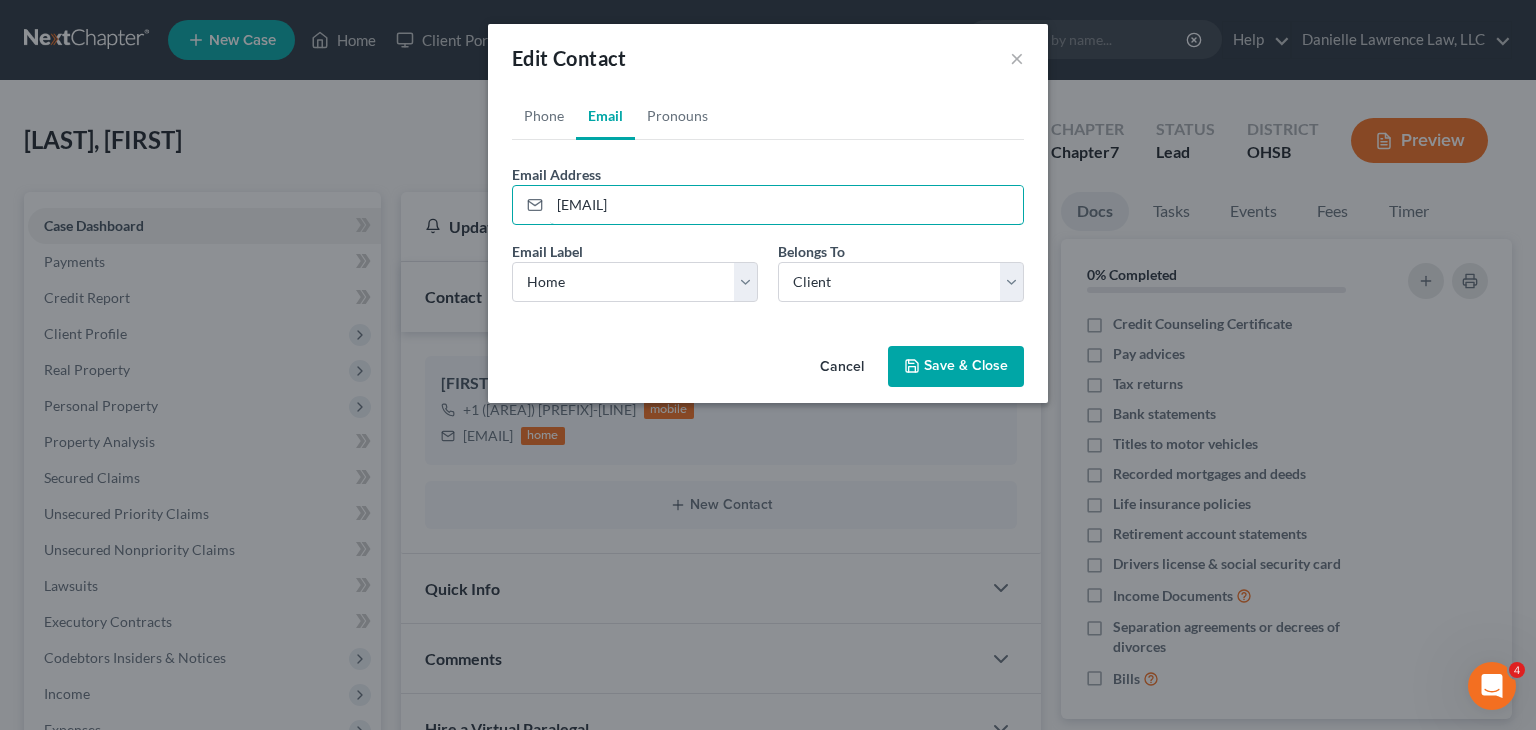 type on "[EMAIL]" 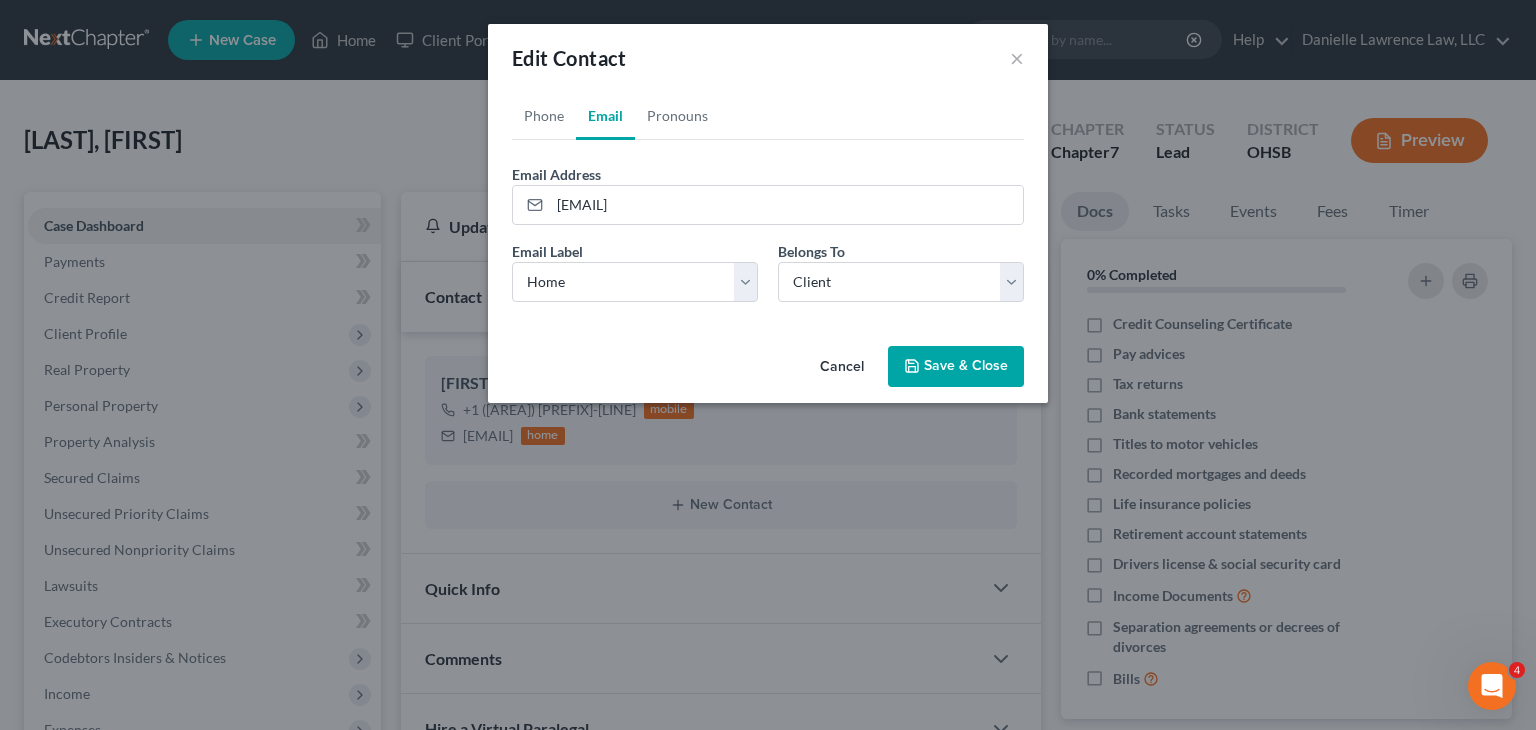 click on "Save & Close" at bounding box center (956, 367) 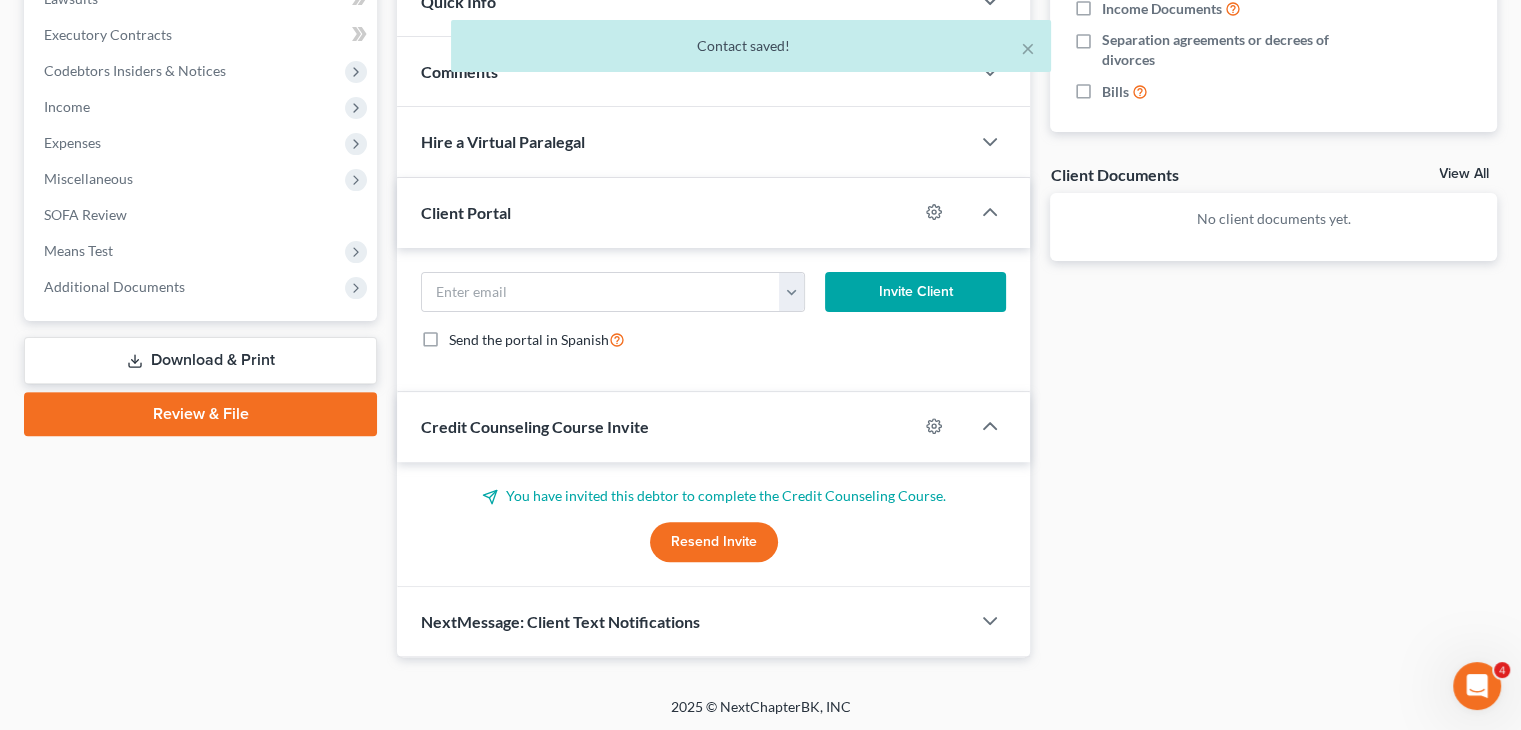 scroll, scrollTop: 586, scrollLeft: 0, axis: vertical 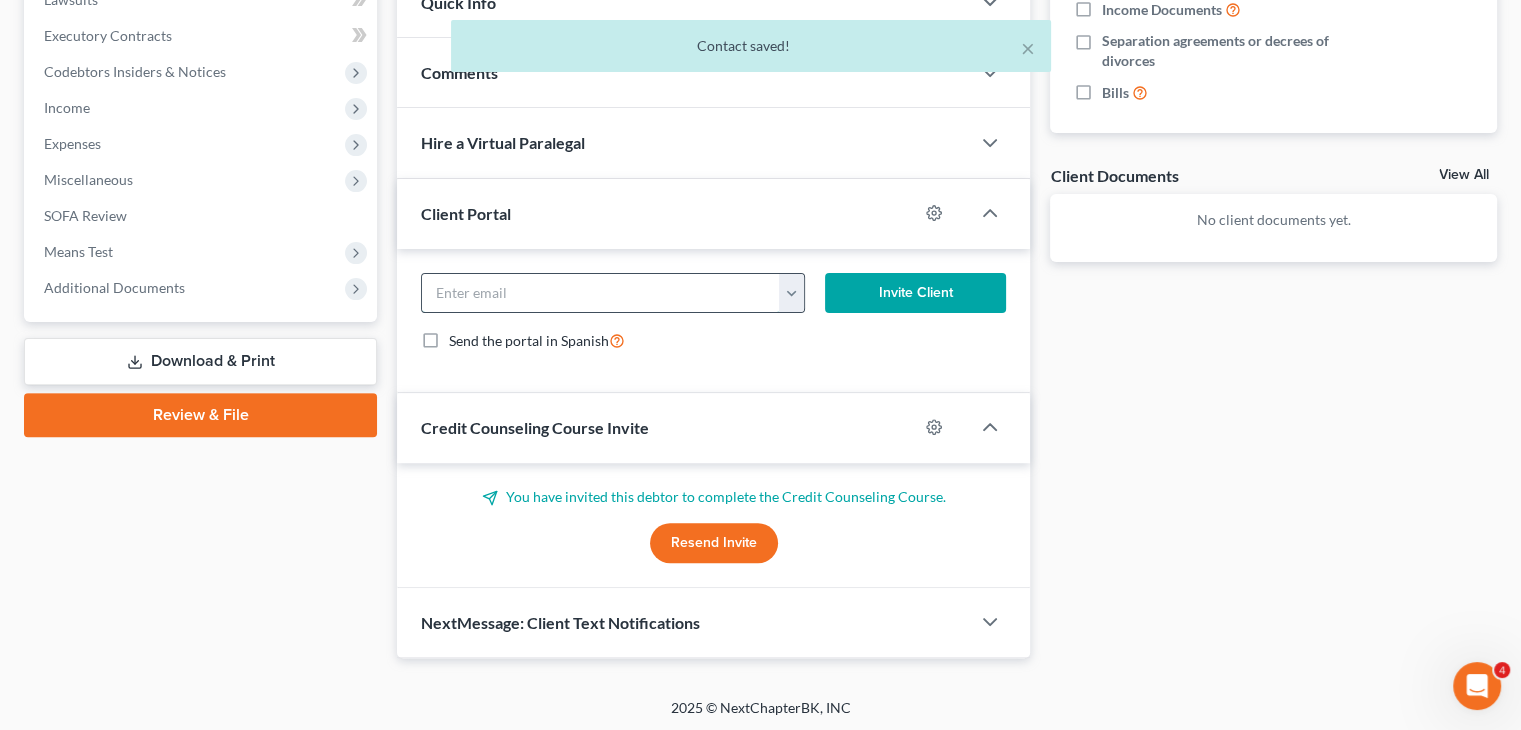 click at bounding box center (601, 293) 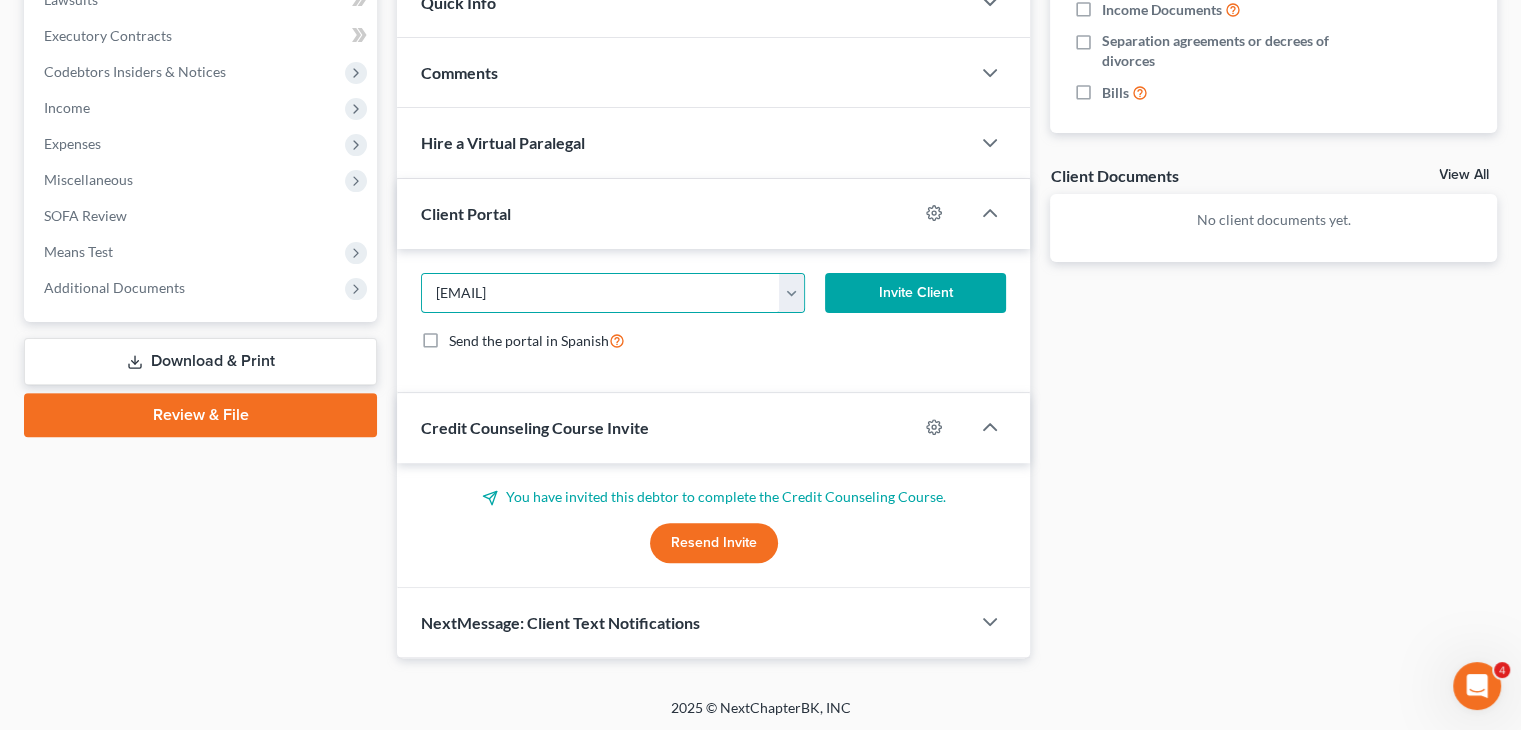 type on "[EMAIL]" 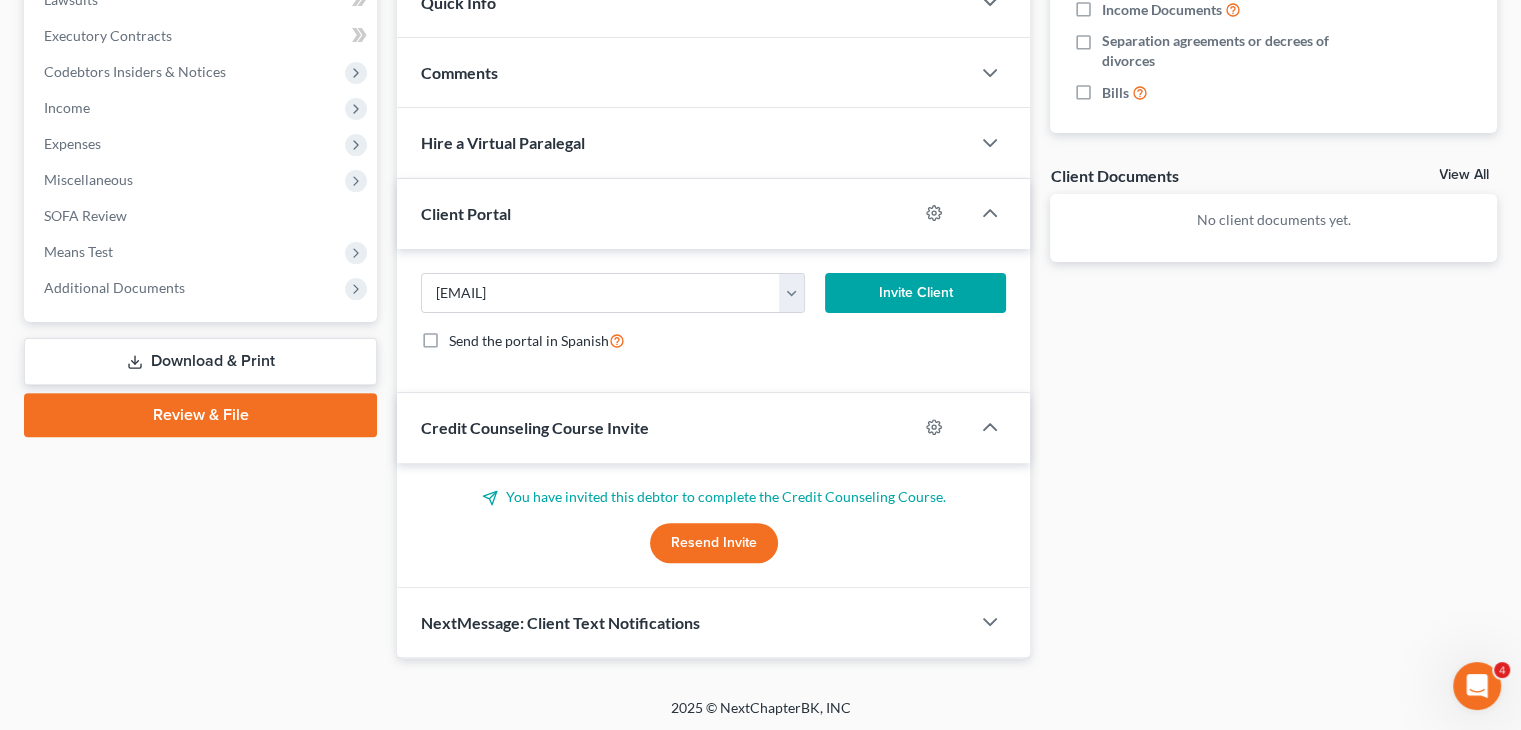 click on "Invite Client" at bounding box center (916, 293) 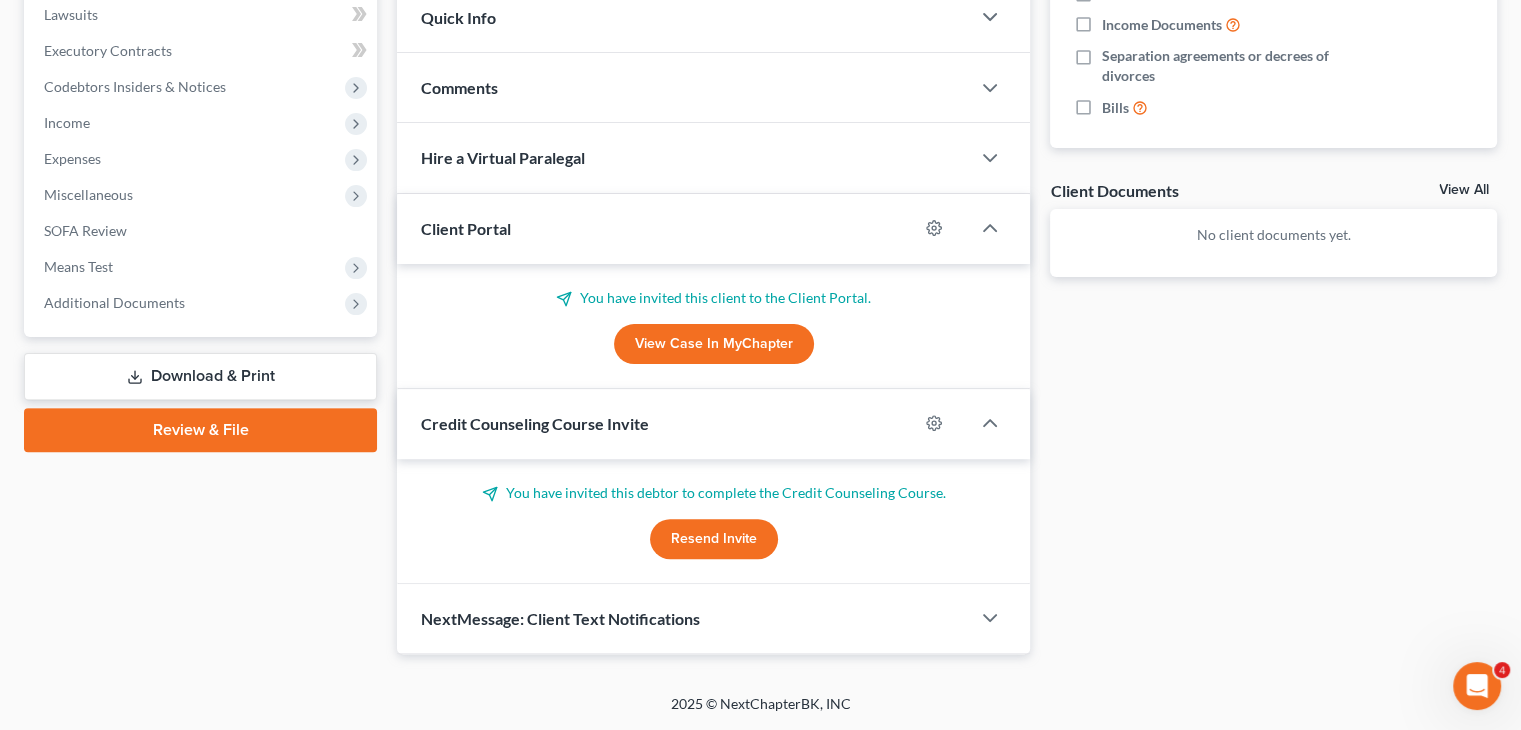 scroll, scrollTop: 568, scrollLeft: 0, axis: vertical 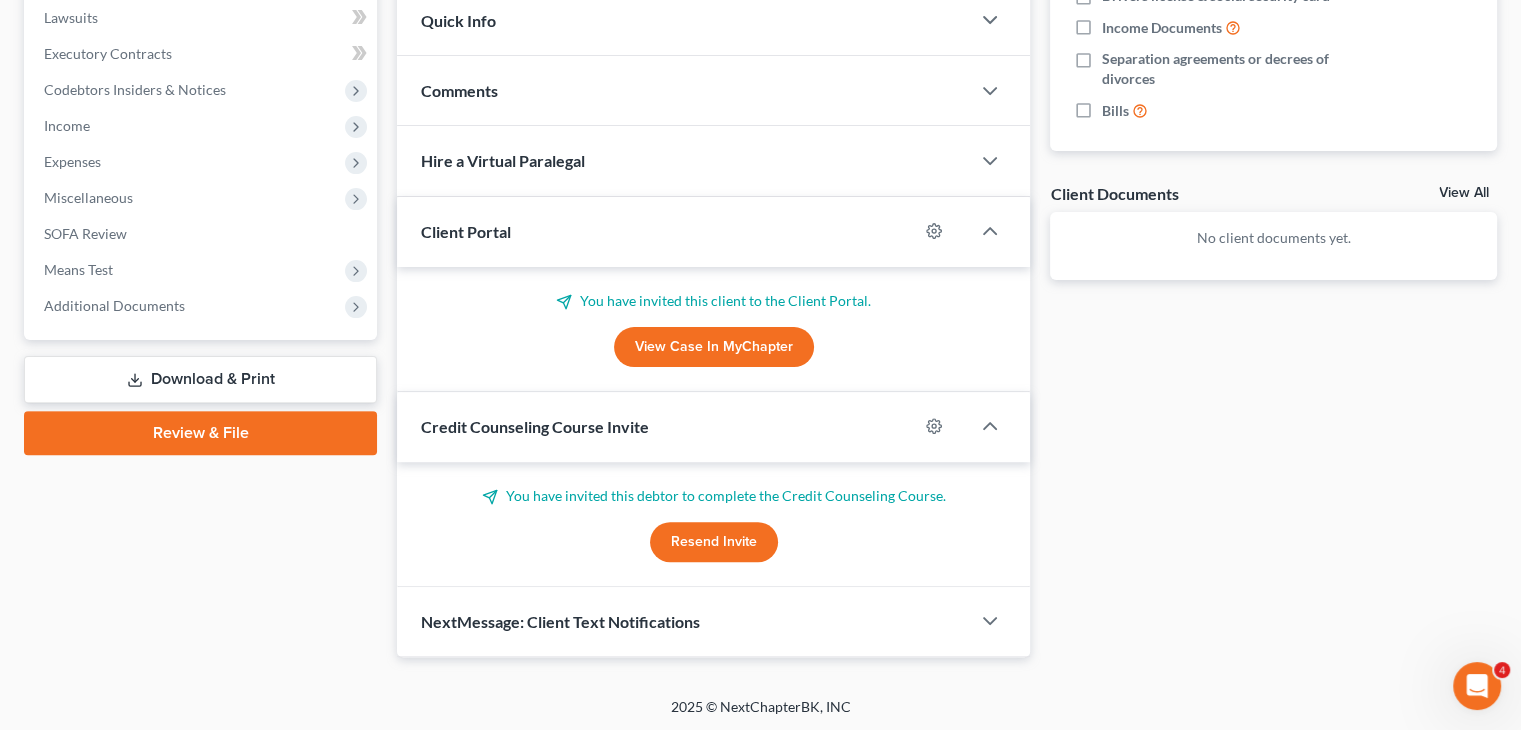 click on "Resend Invite" at bounding box center (714, 542) 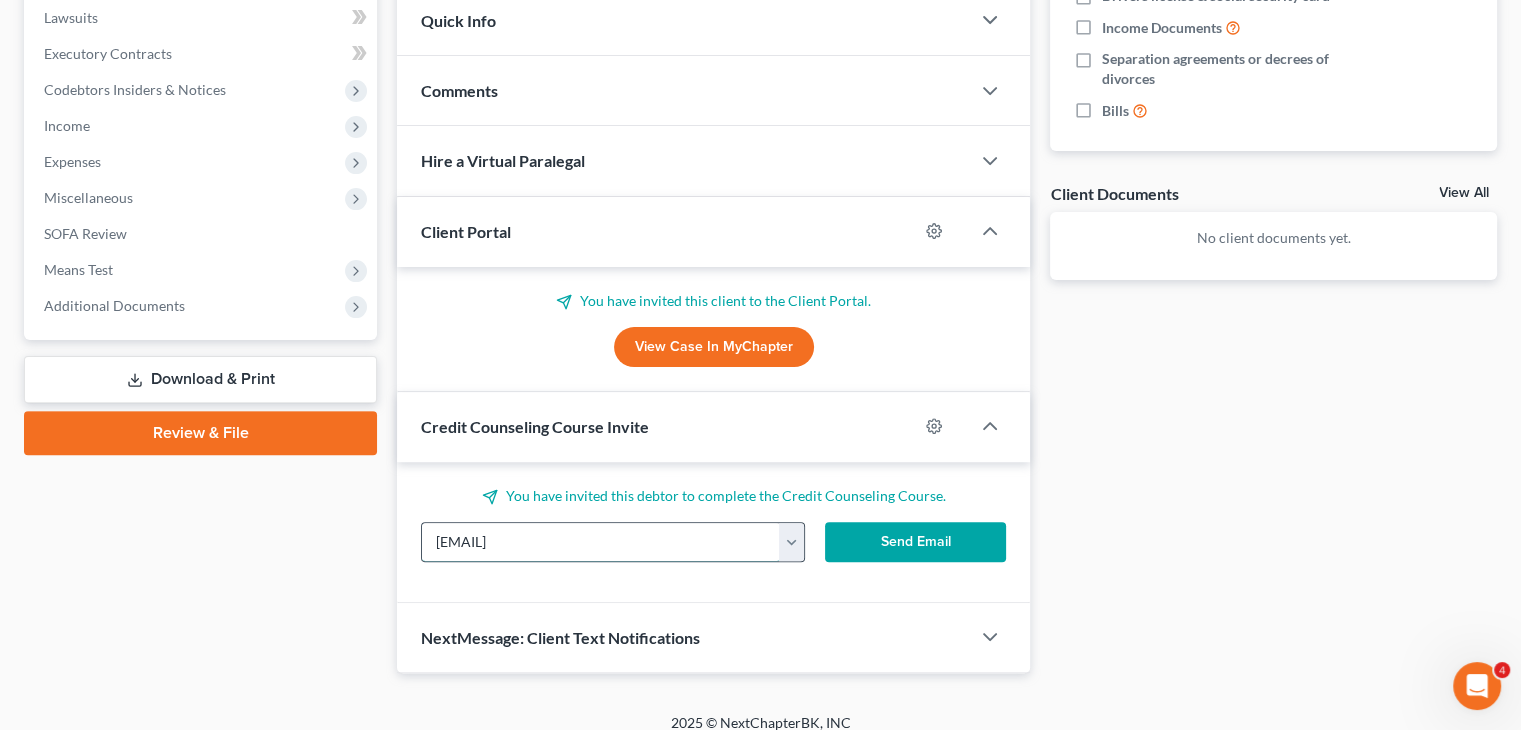 click on "[EMAIL]" at bounding box center [601, 542] 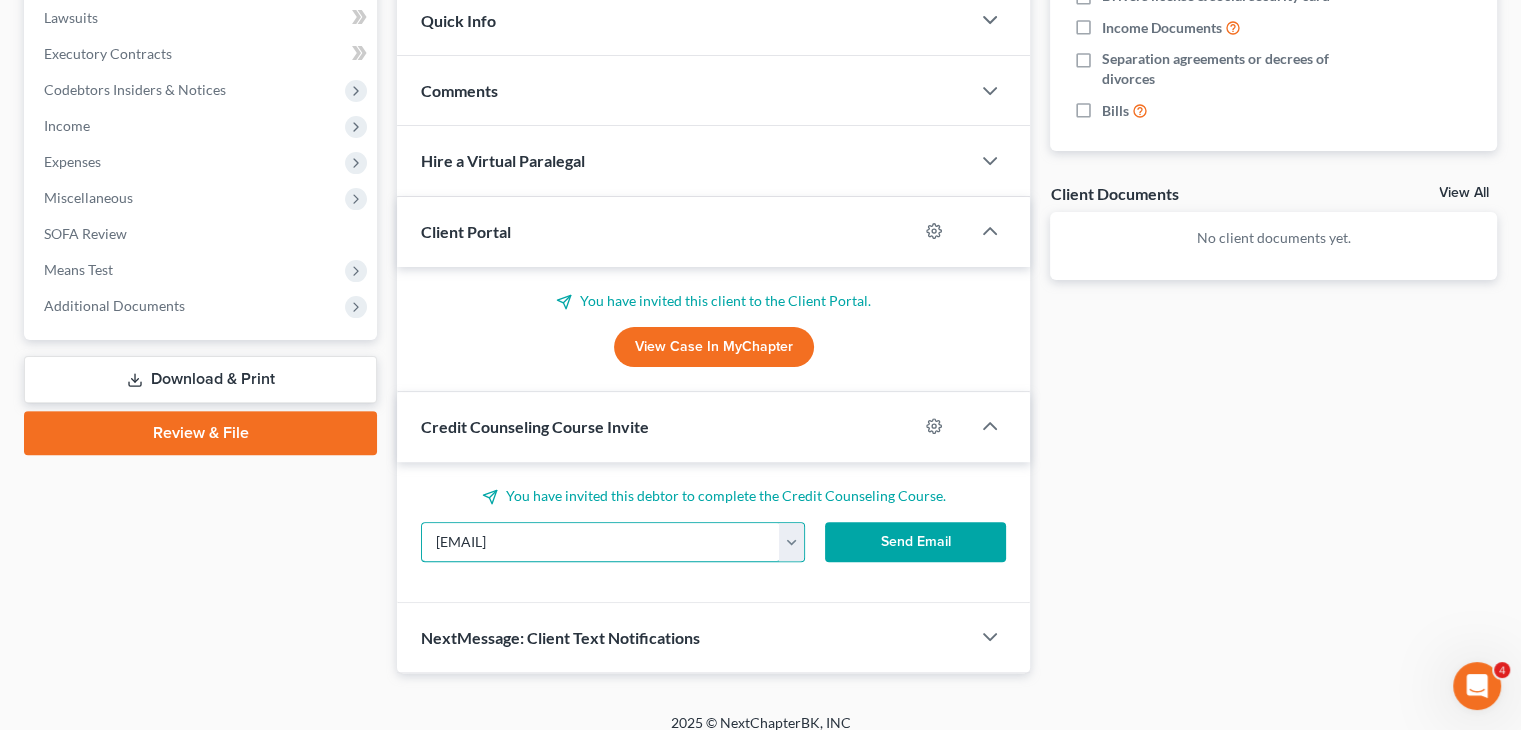 type on "[EMAIL]" 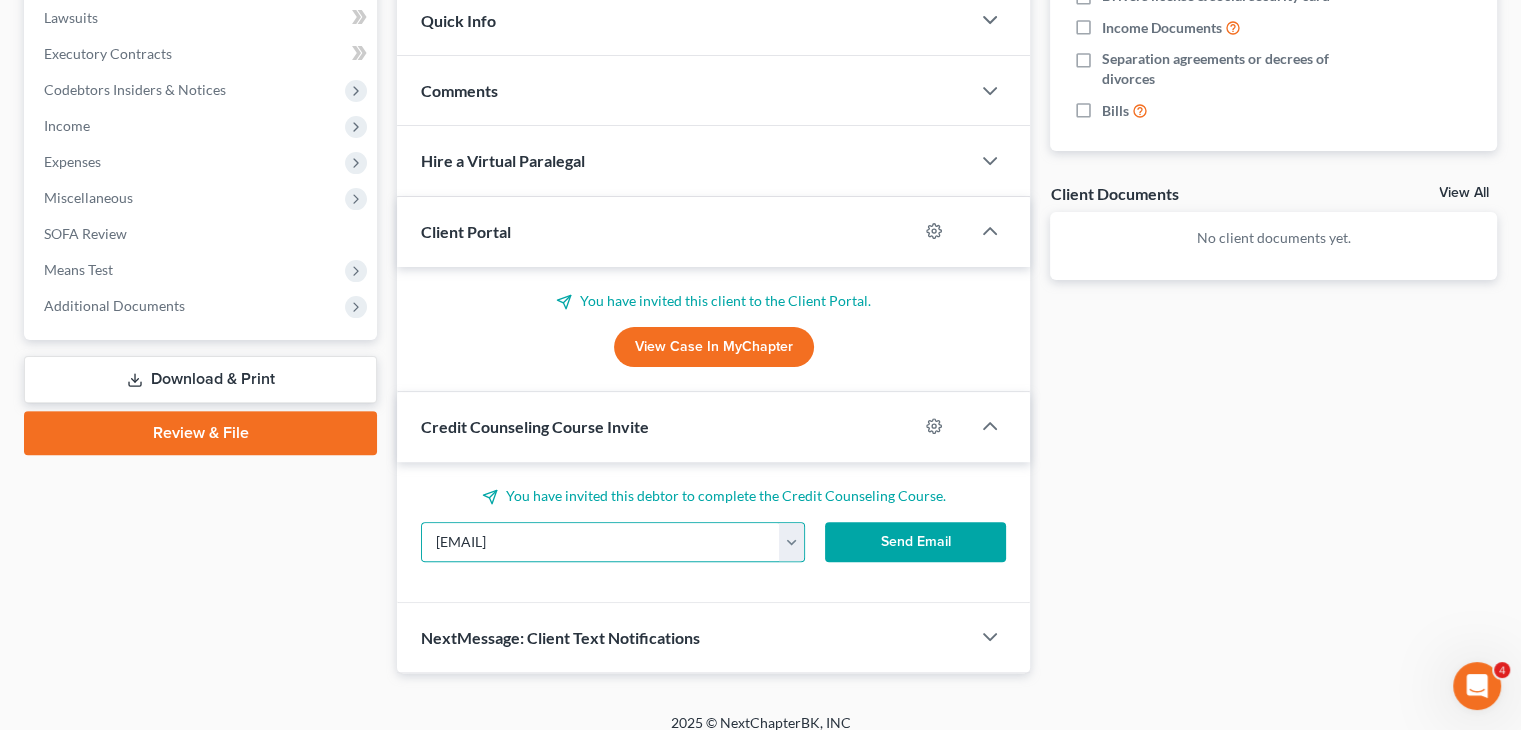 click on "Send Email" at bounding box center (916, 542) 